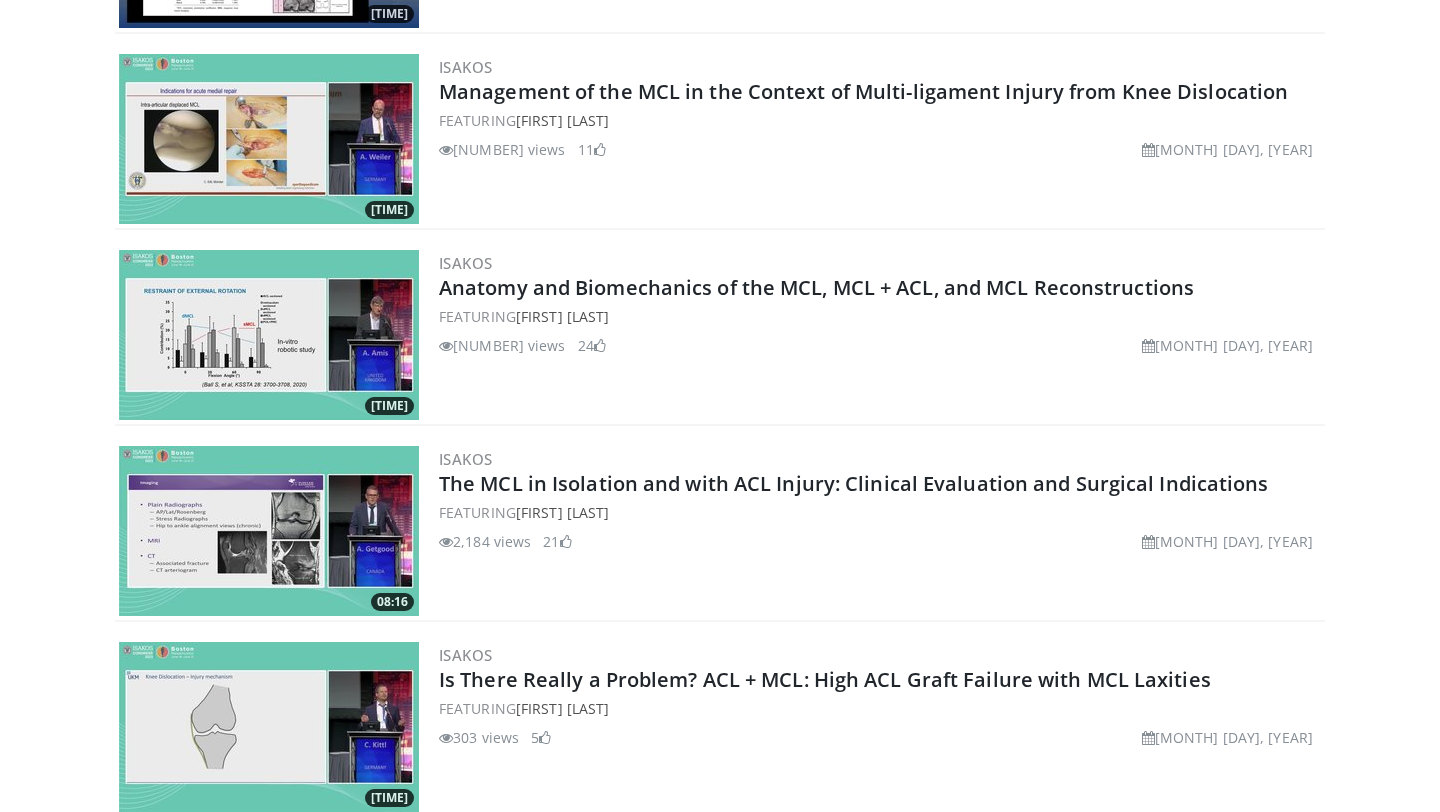 scroll, scrollTop: 2161, scrollLeft: 0, axis: vertical 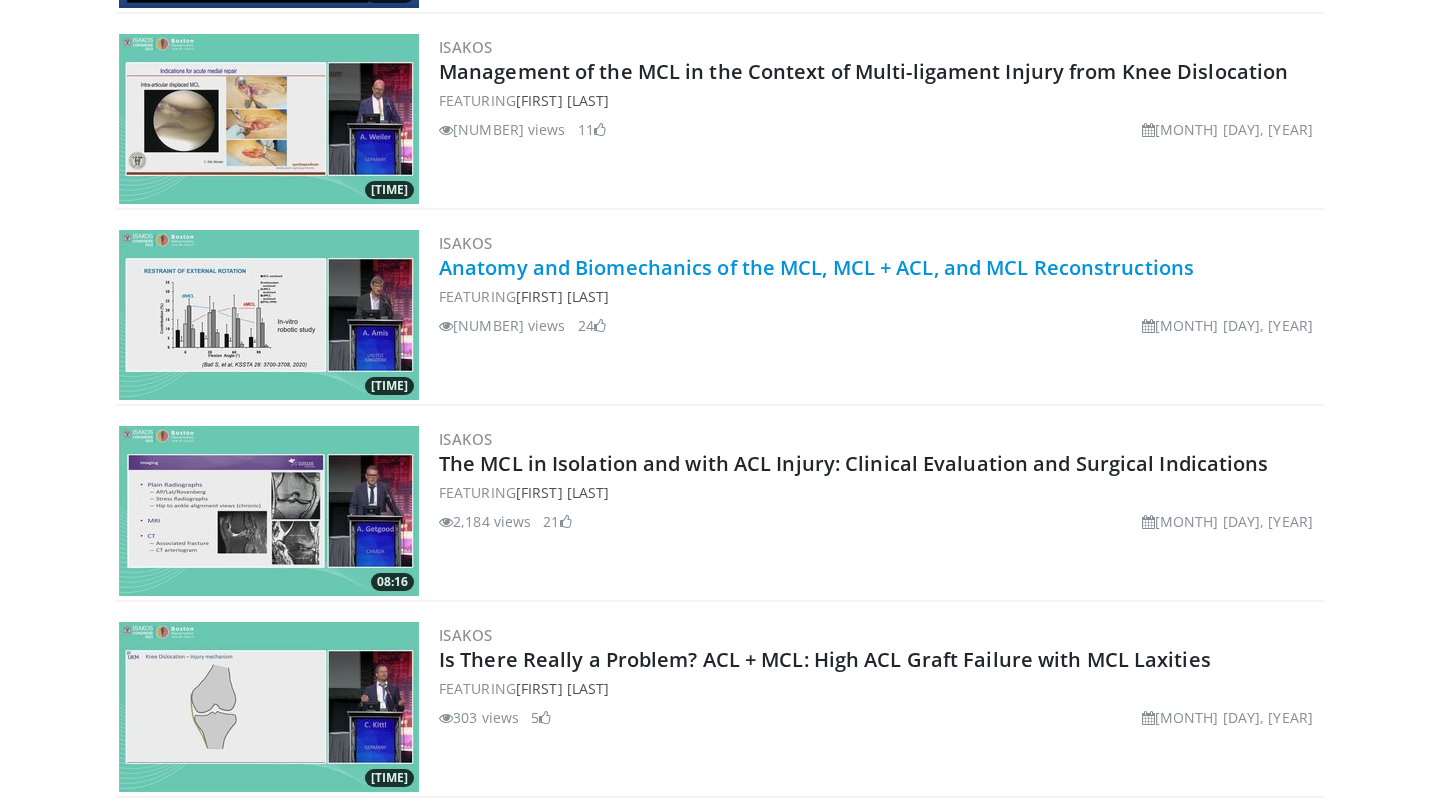 click on "Anatomy and Biomechanics of the MCL, MCL + ACL, and MCL Reconstructions" at bounding box center (816, 267) 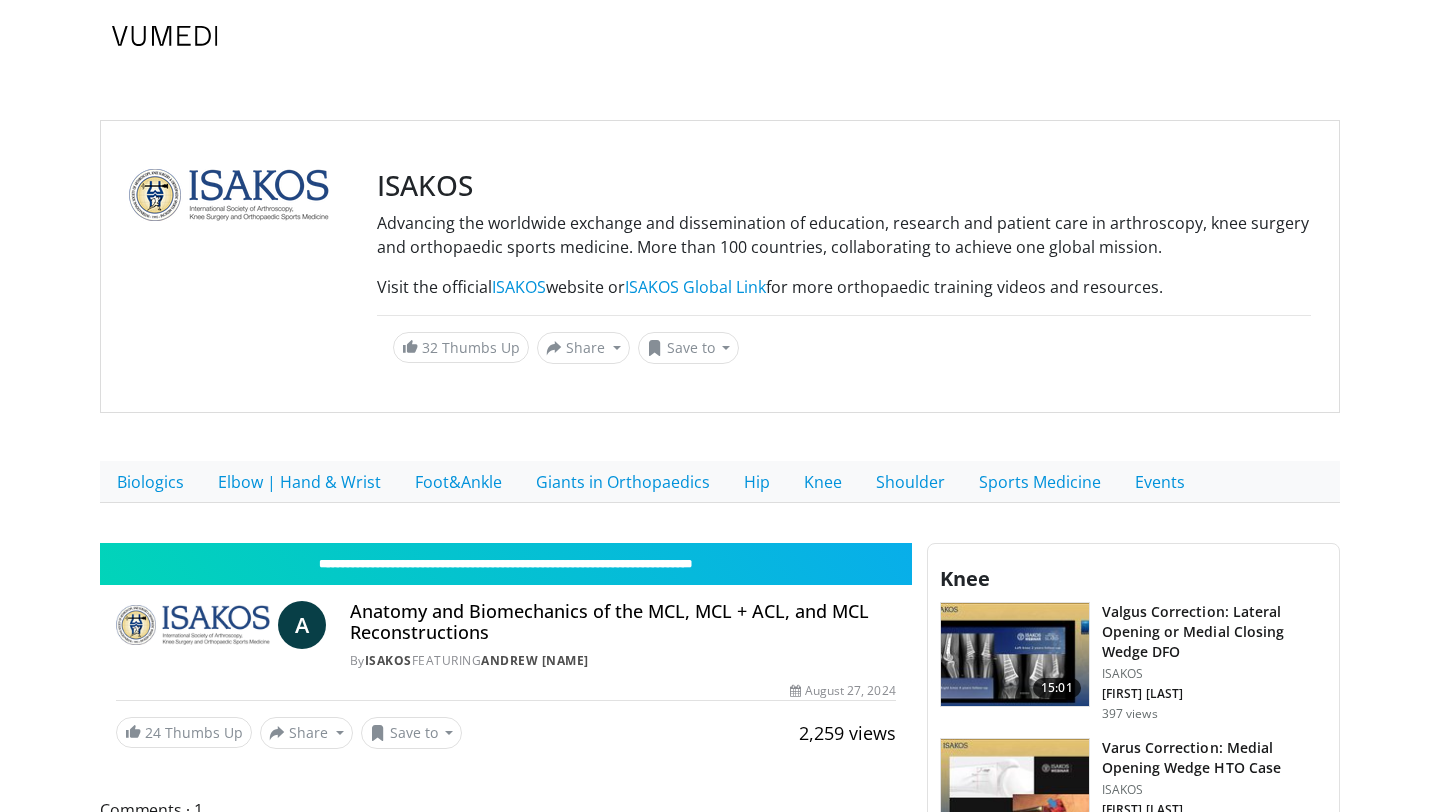 scroll, scrollTop: 0, scrollLeft: 0, axis: both 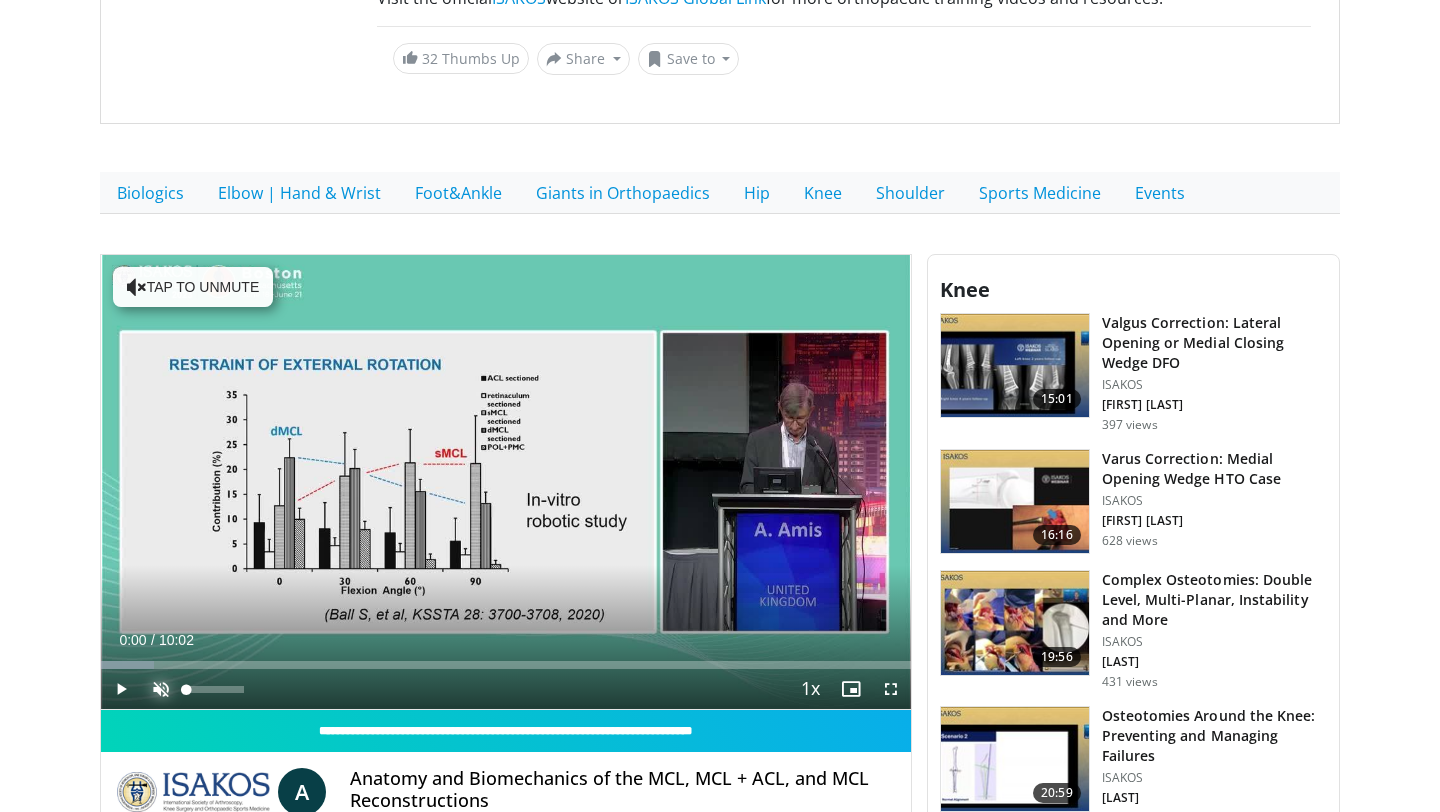 click at bounding box center [161, 689] 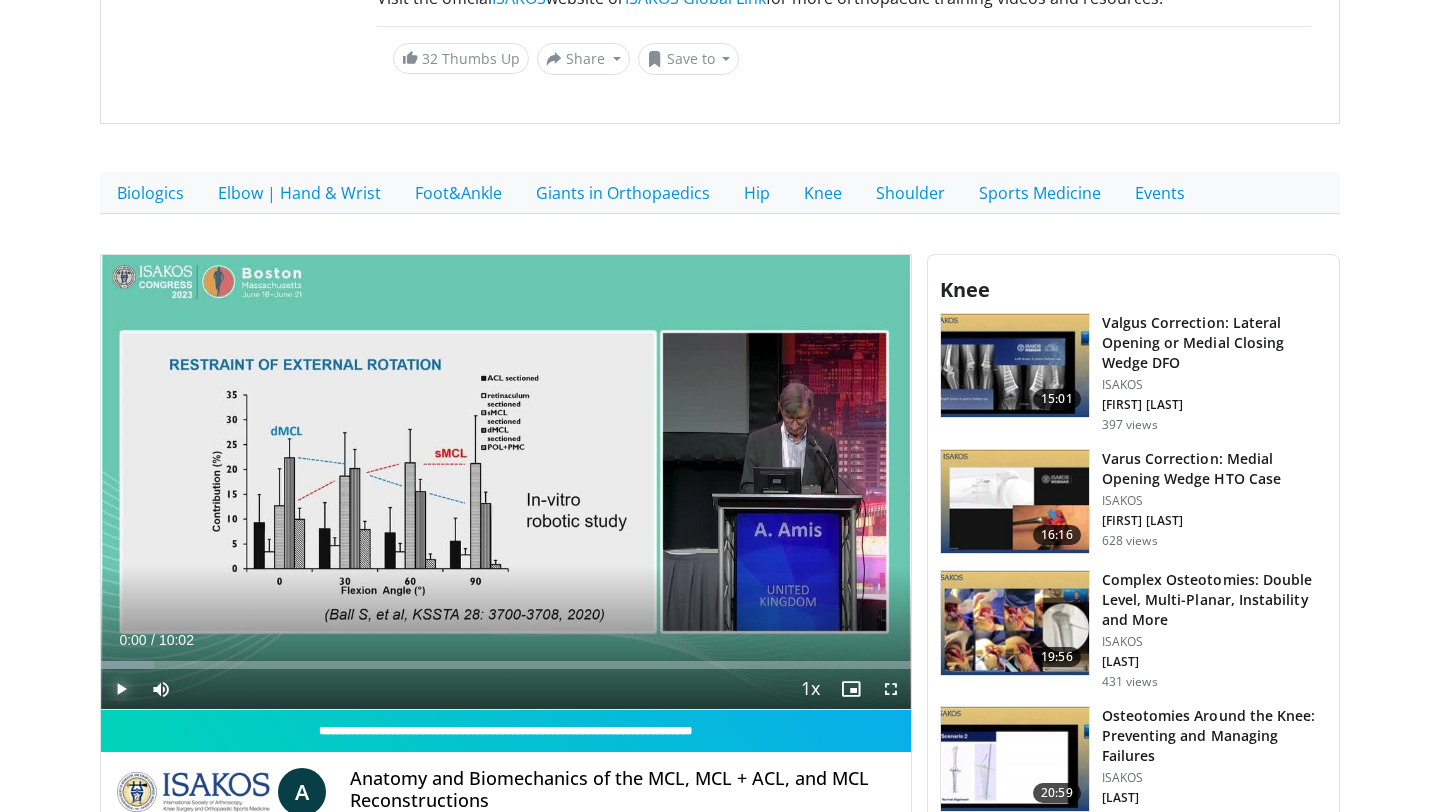 click at bounding box center [121, 689] 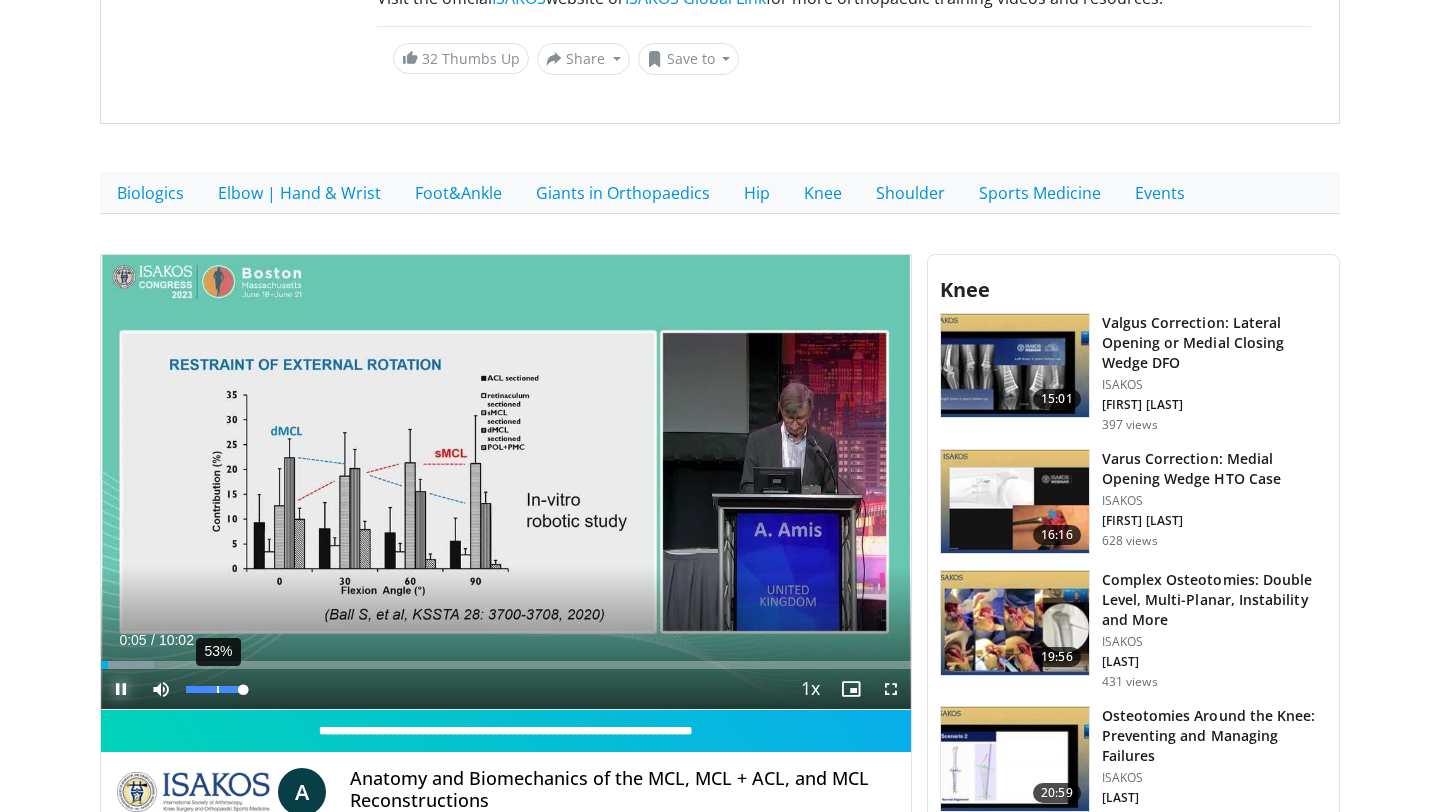 click on "53%" at bounding box center [214, 689] 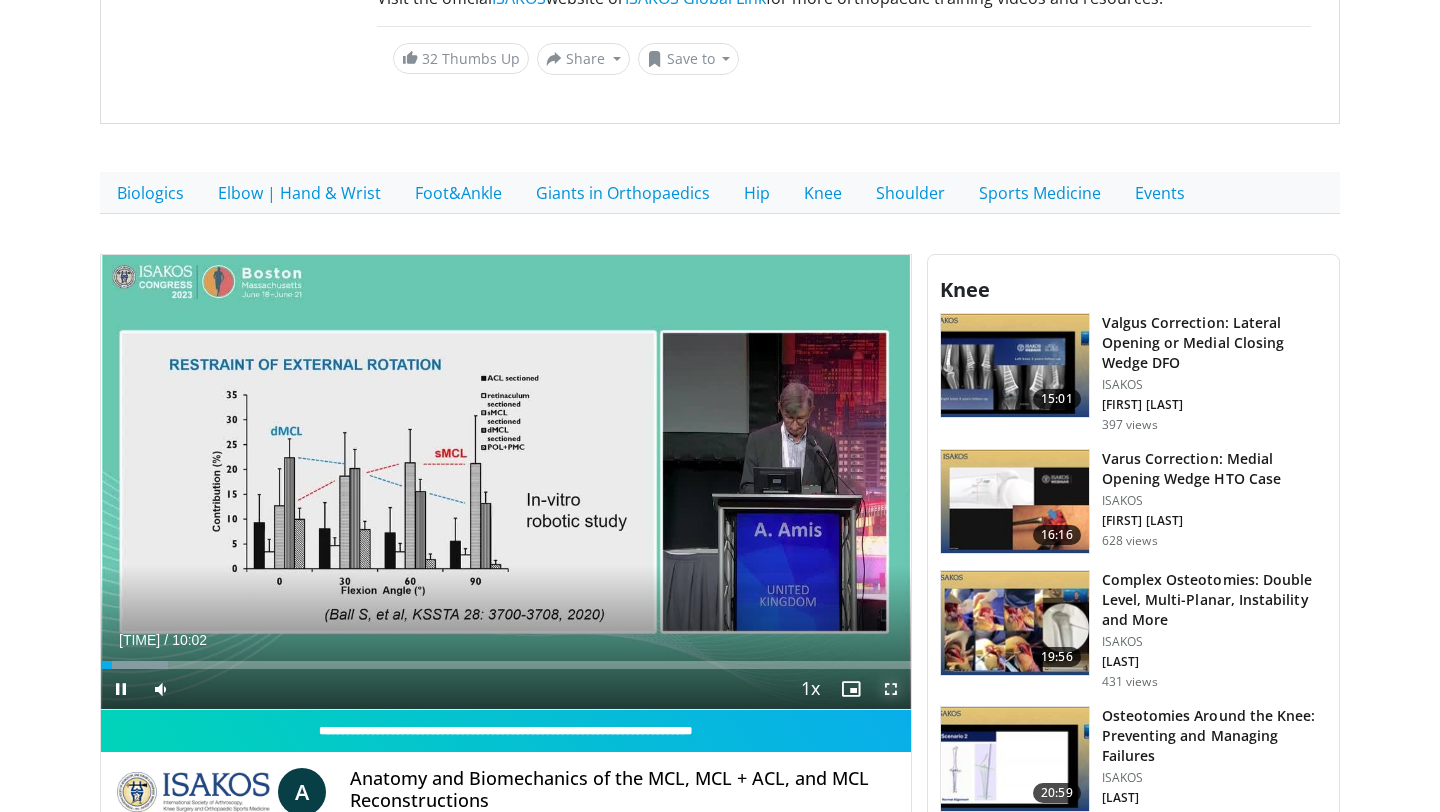 click at bounding box center [891, 689] 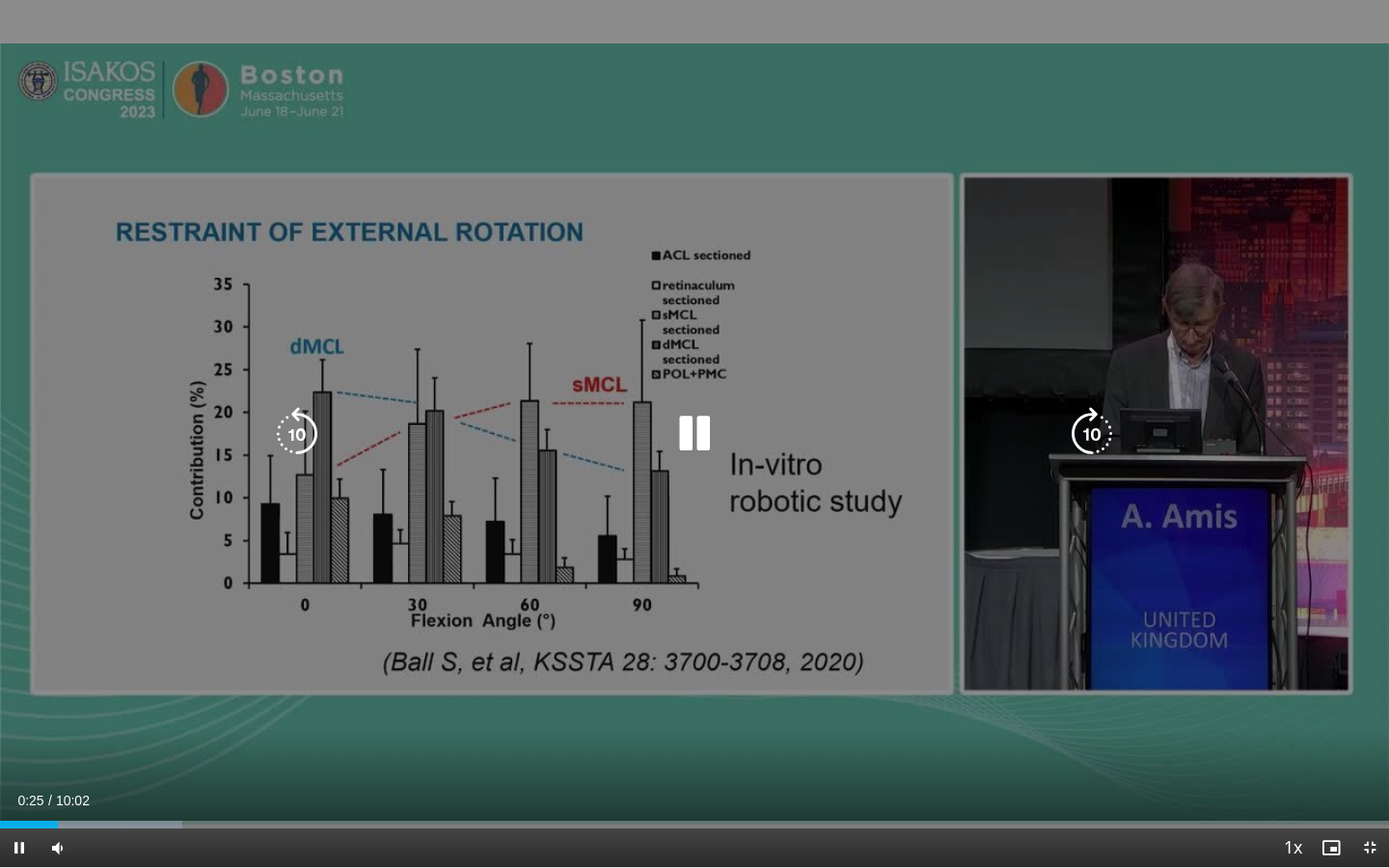 click on "10 seconds
Tap to unmute" at bounding box center (694, 433) 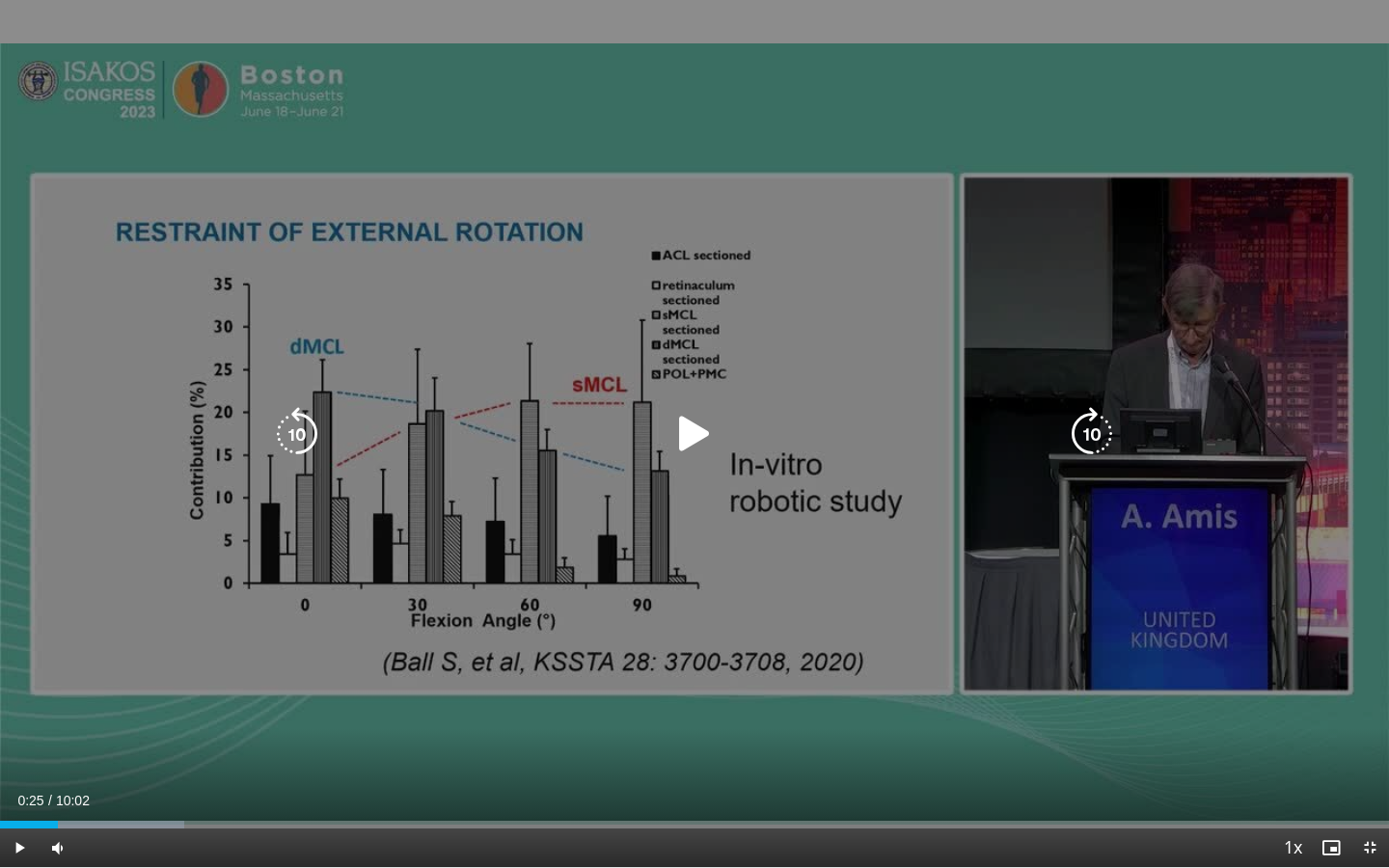 click at bounding box center (694, 434) 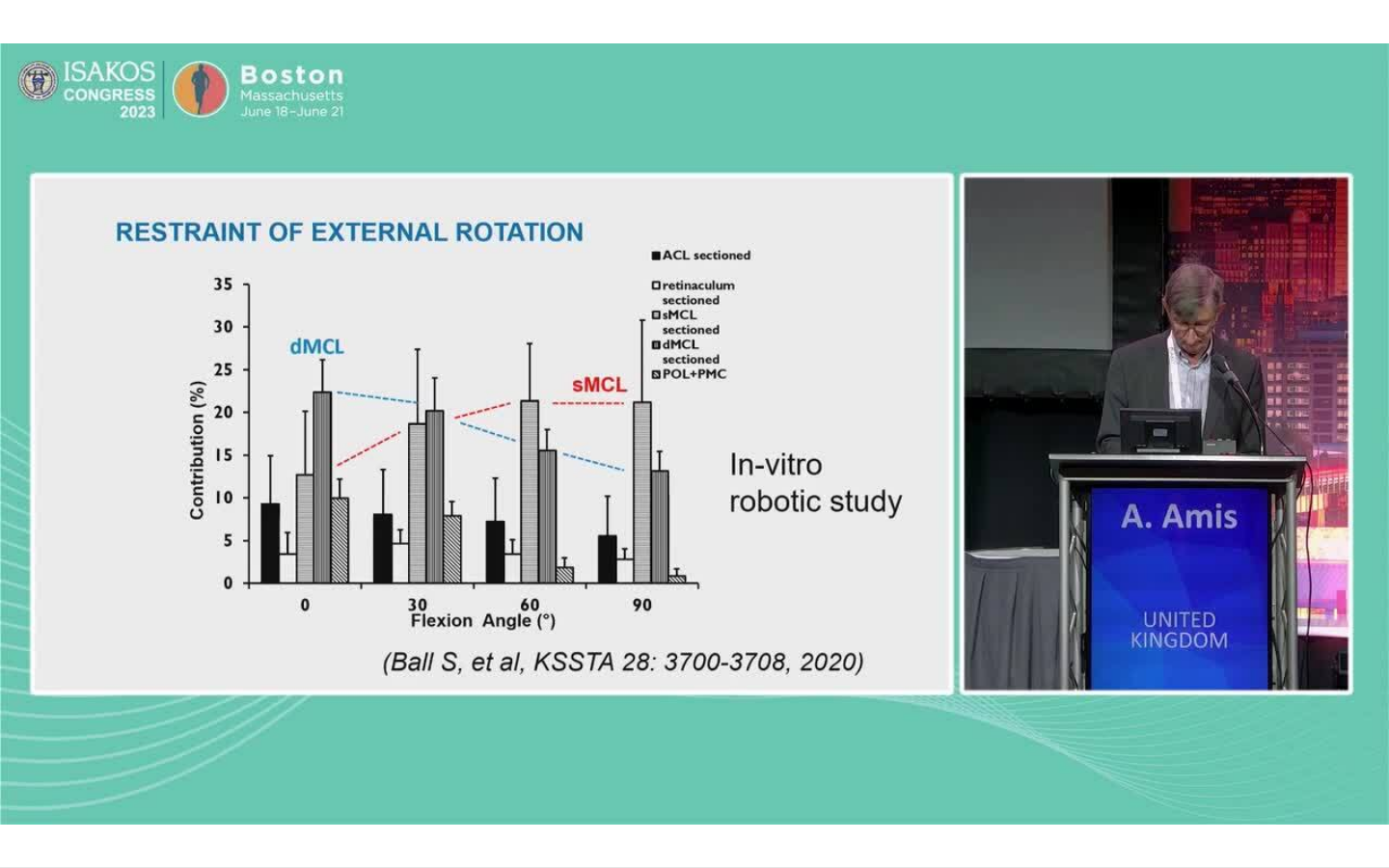 type 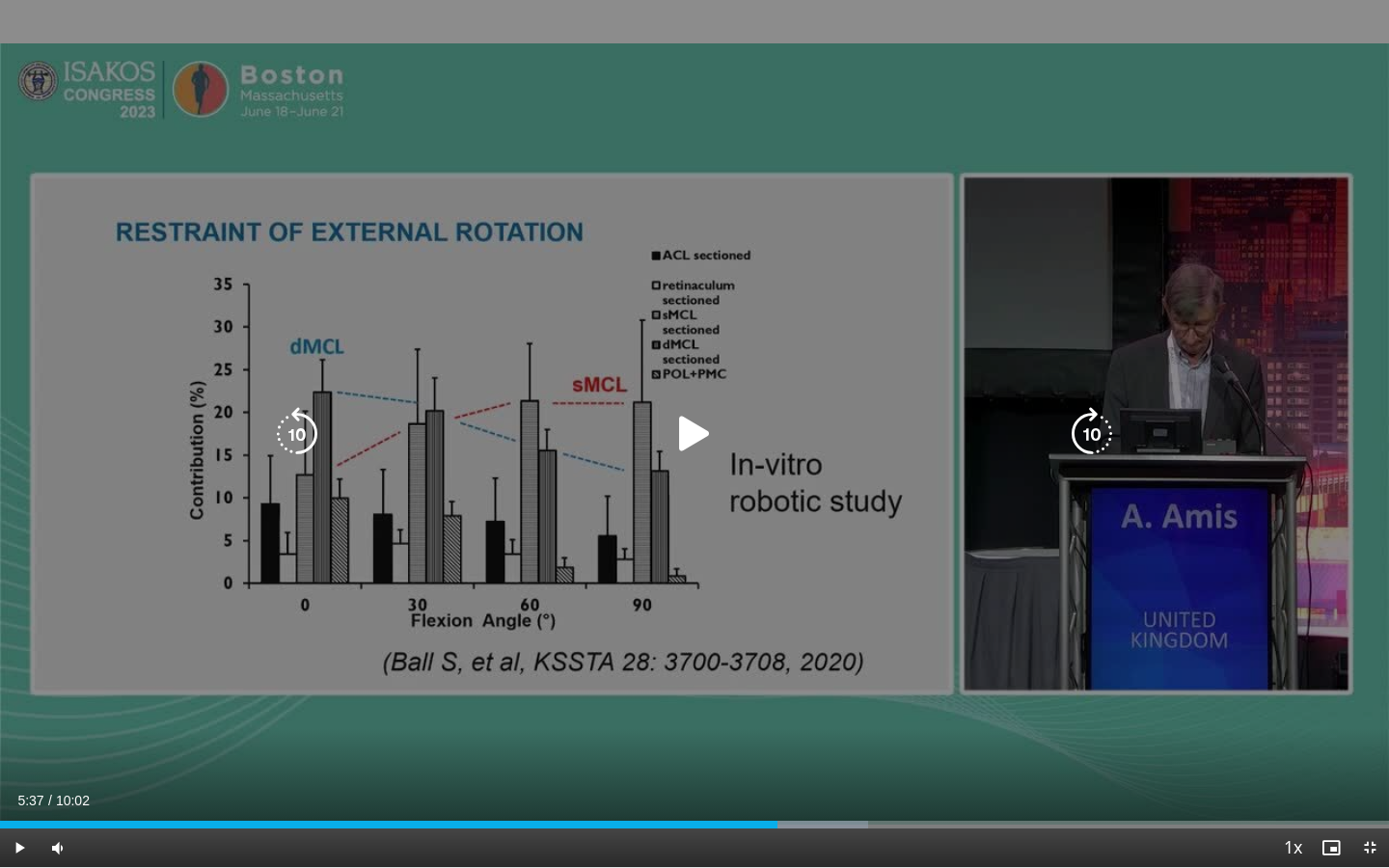 click at bounding box center [694, 434] 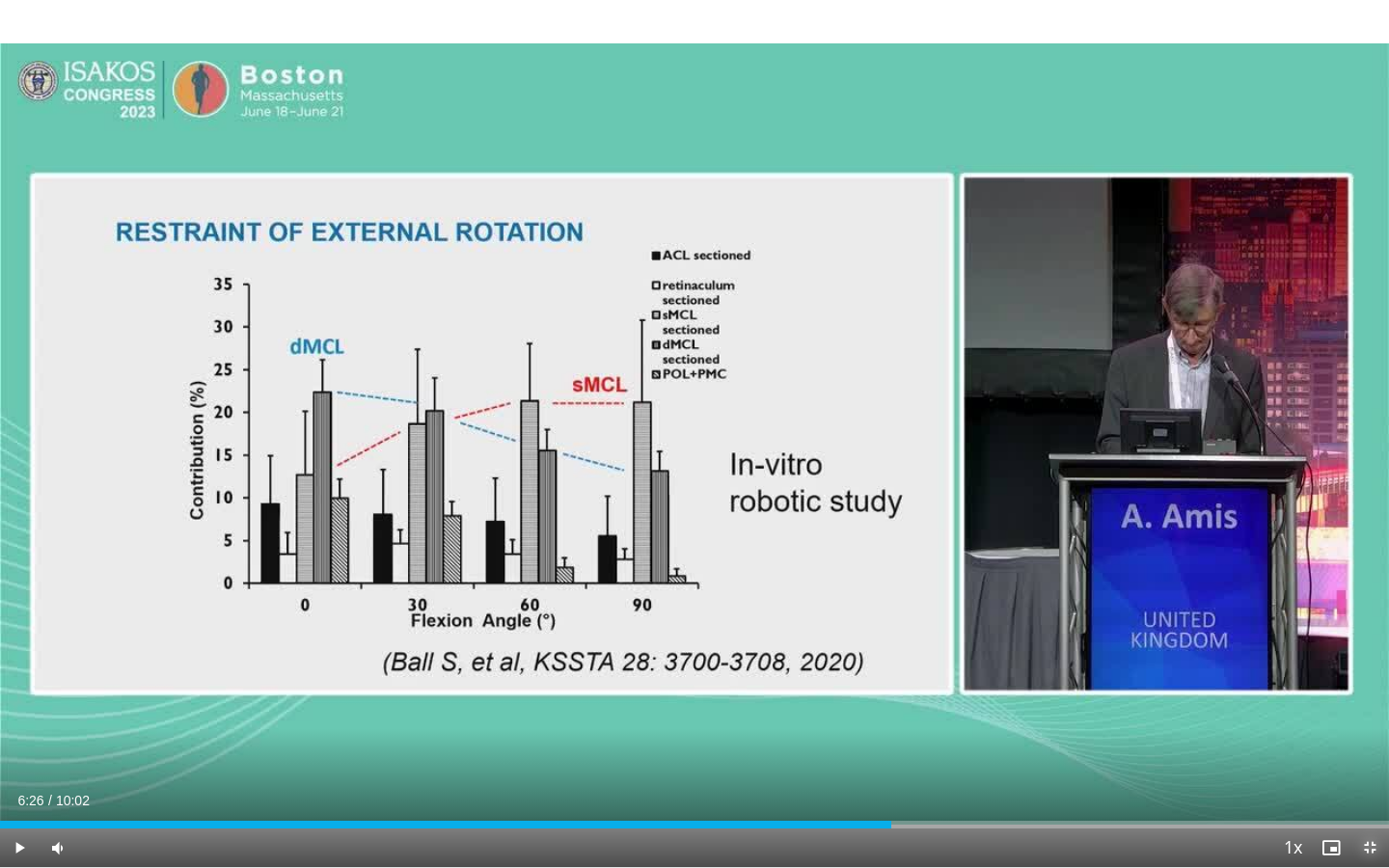 click at bounding box center (1370, 848) 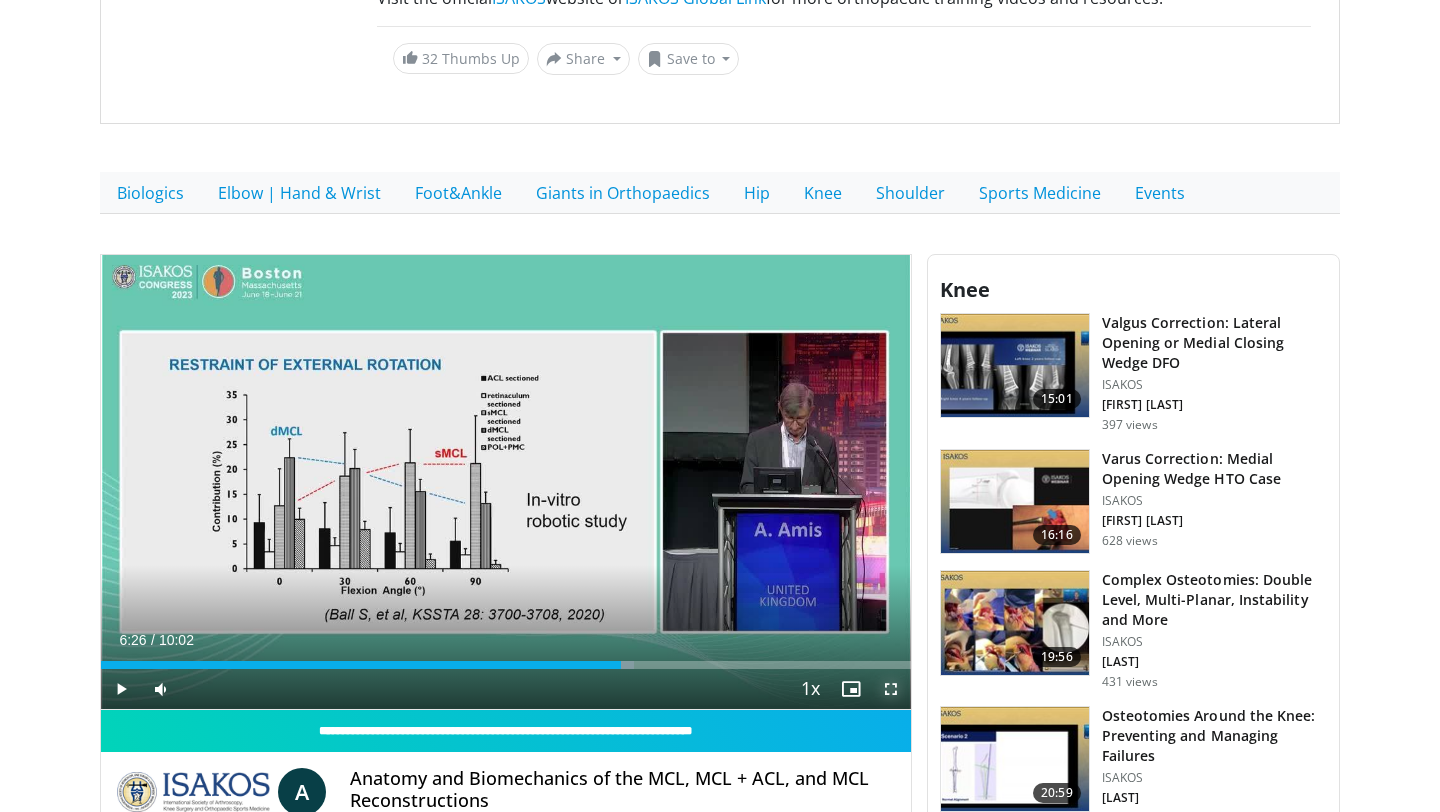 click at bounding box center [891, 689] 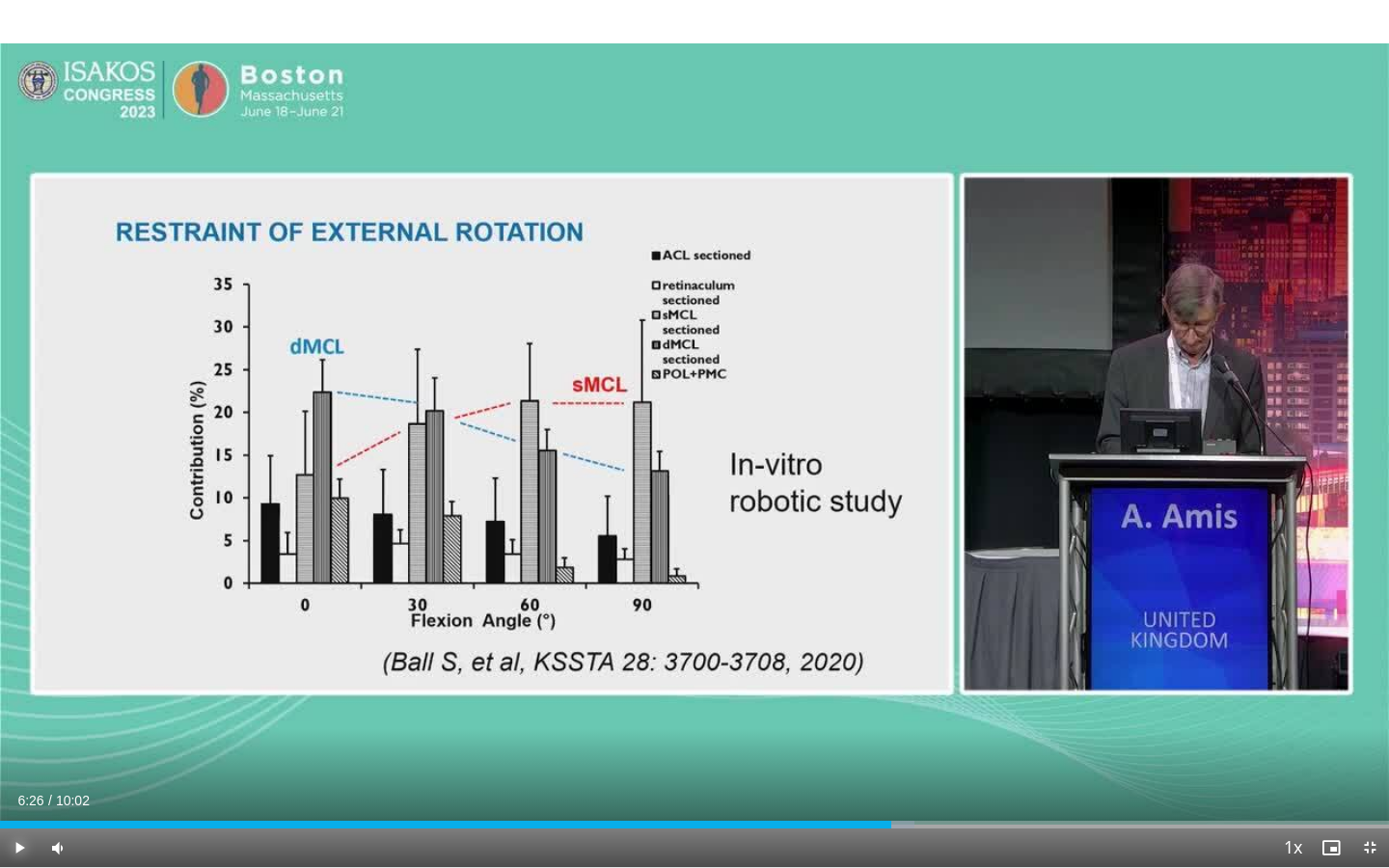 click at bounding box center (19, 848) 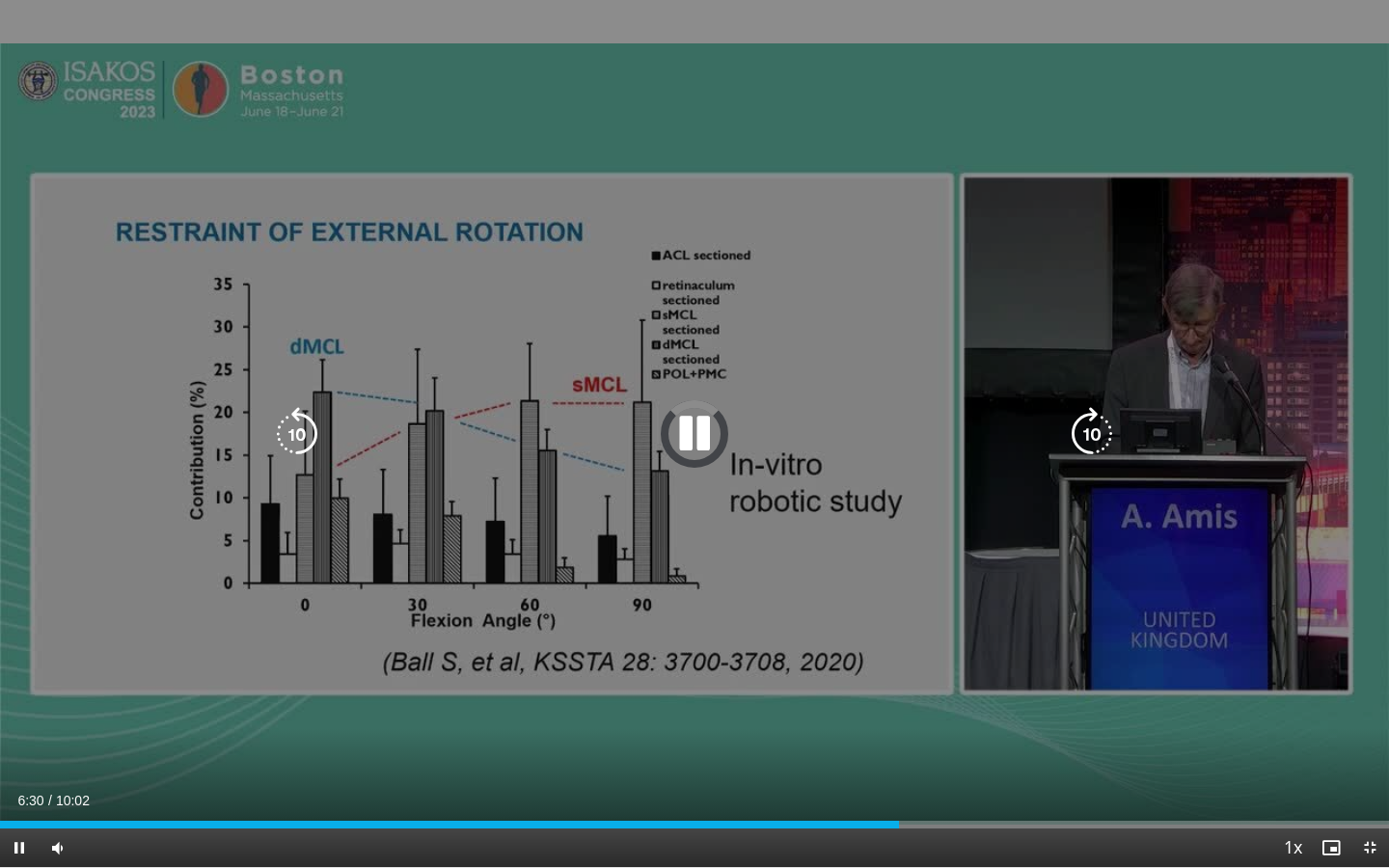 click at bounding box center (694, 434) 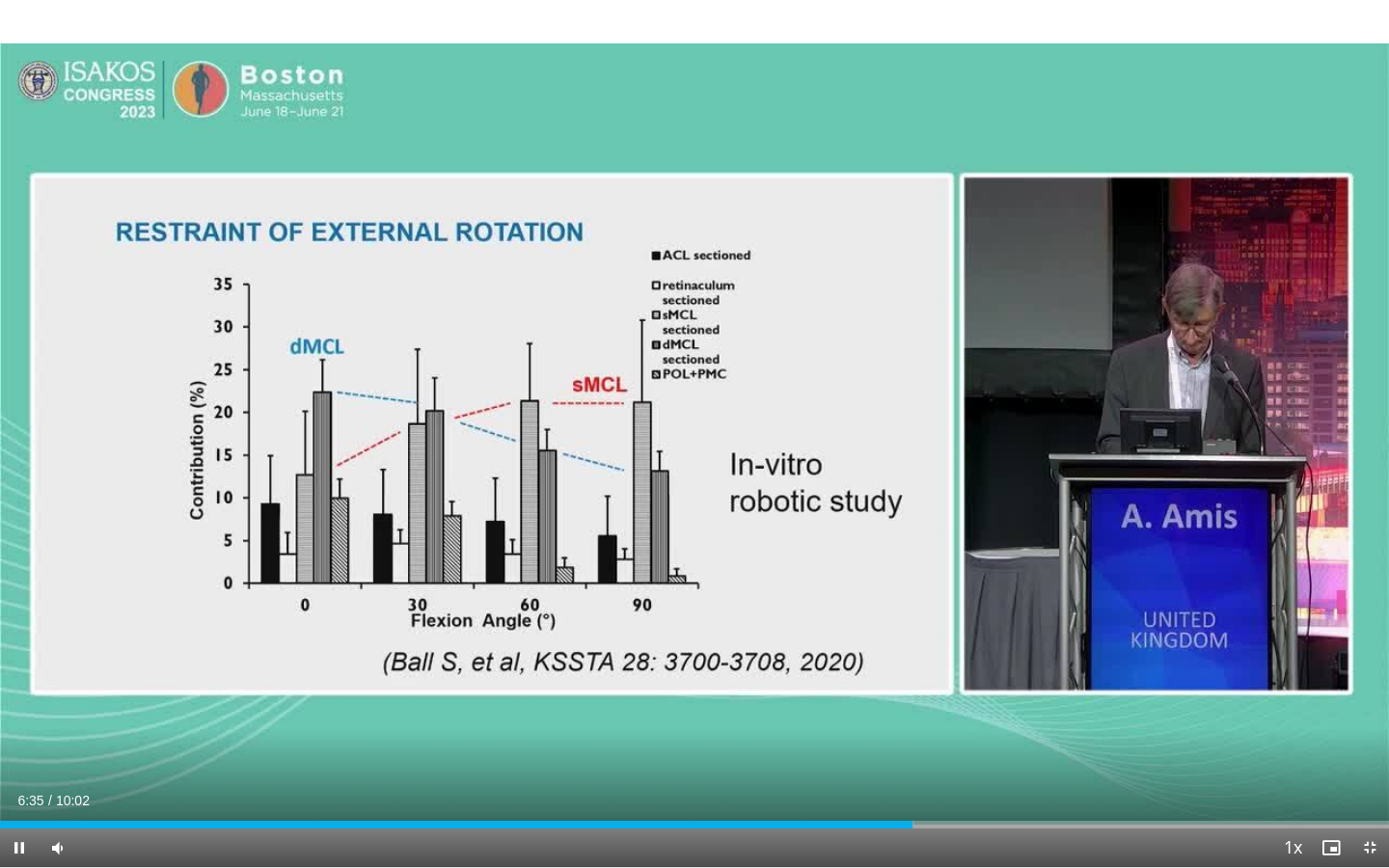 click on "10 seconds
Tap to unmute" at bounding box center [694, 433] 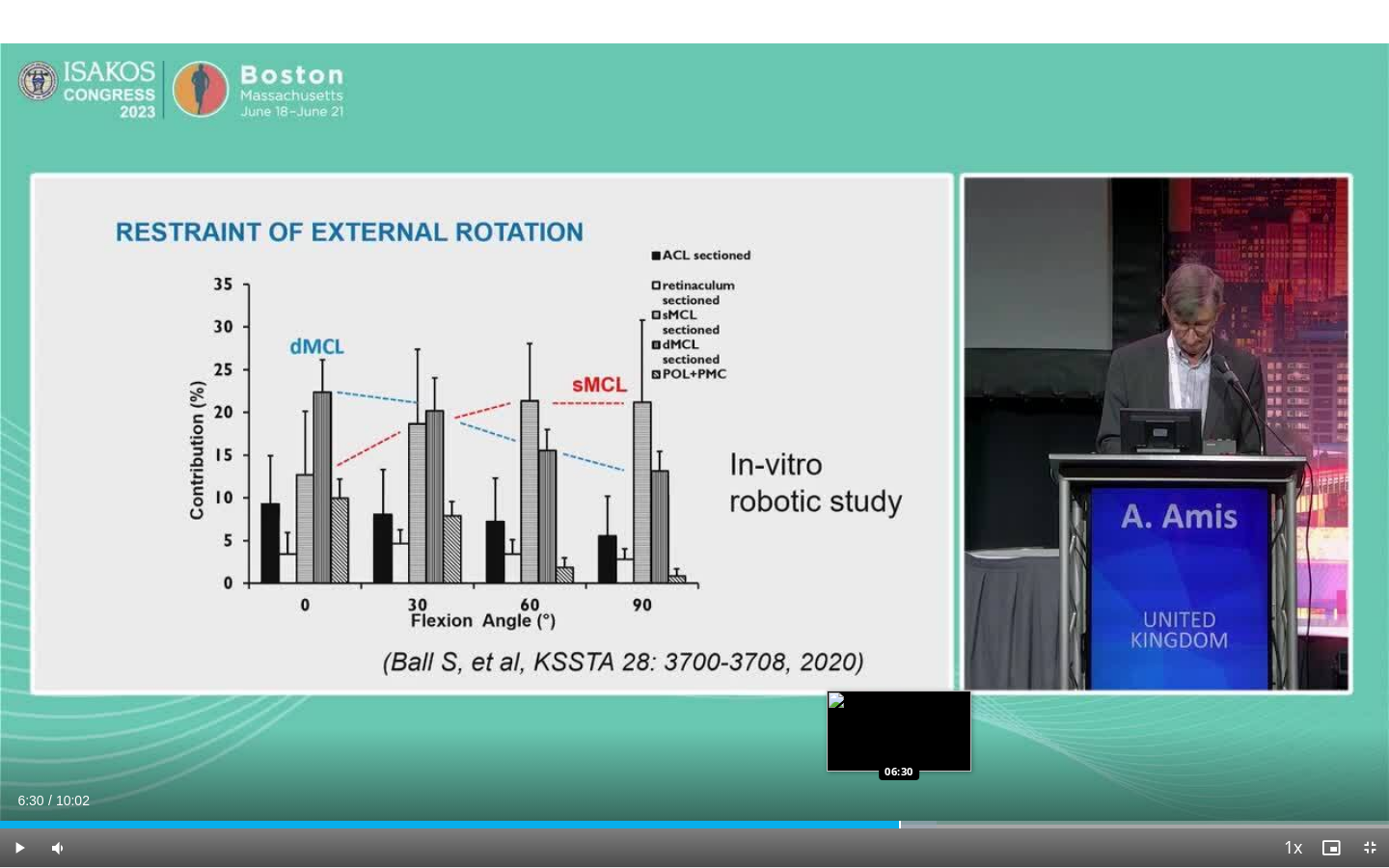 click at bounding box center (900, 825) 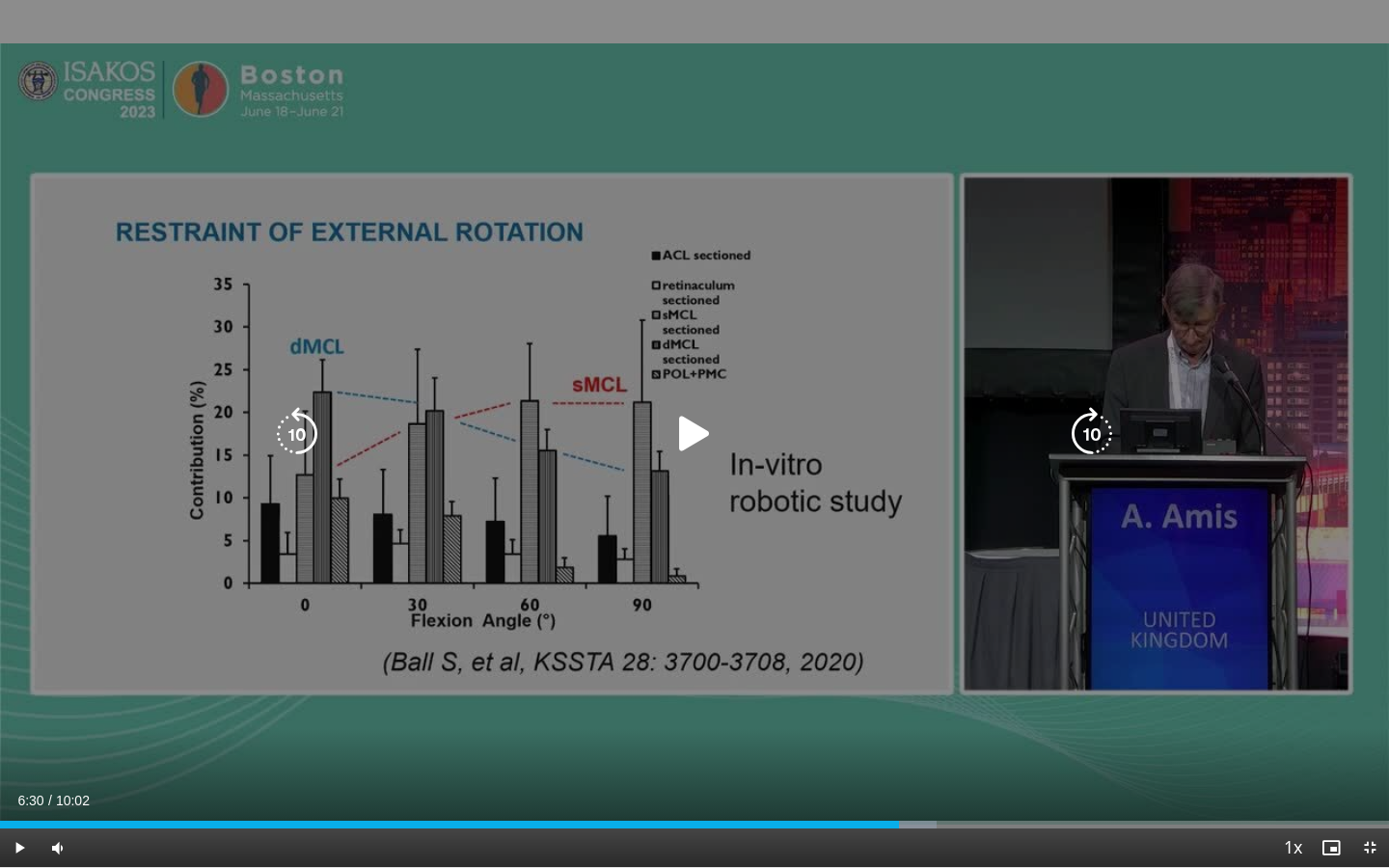 click at bounding box center (694, 434) 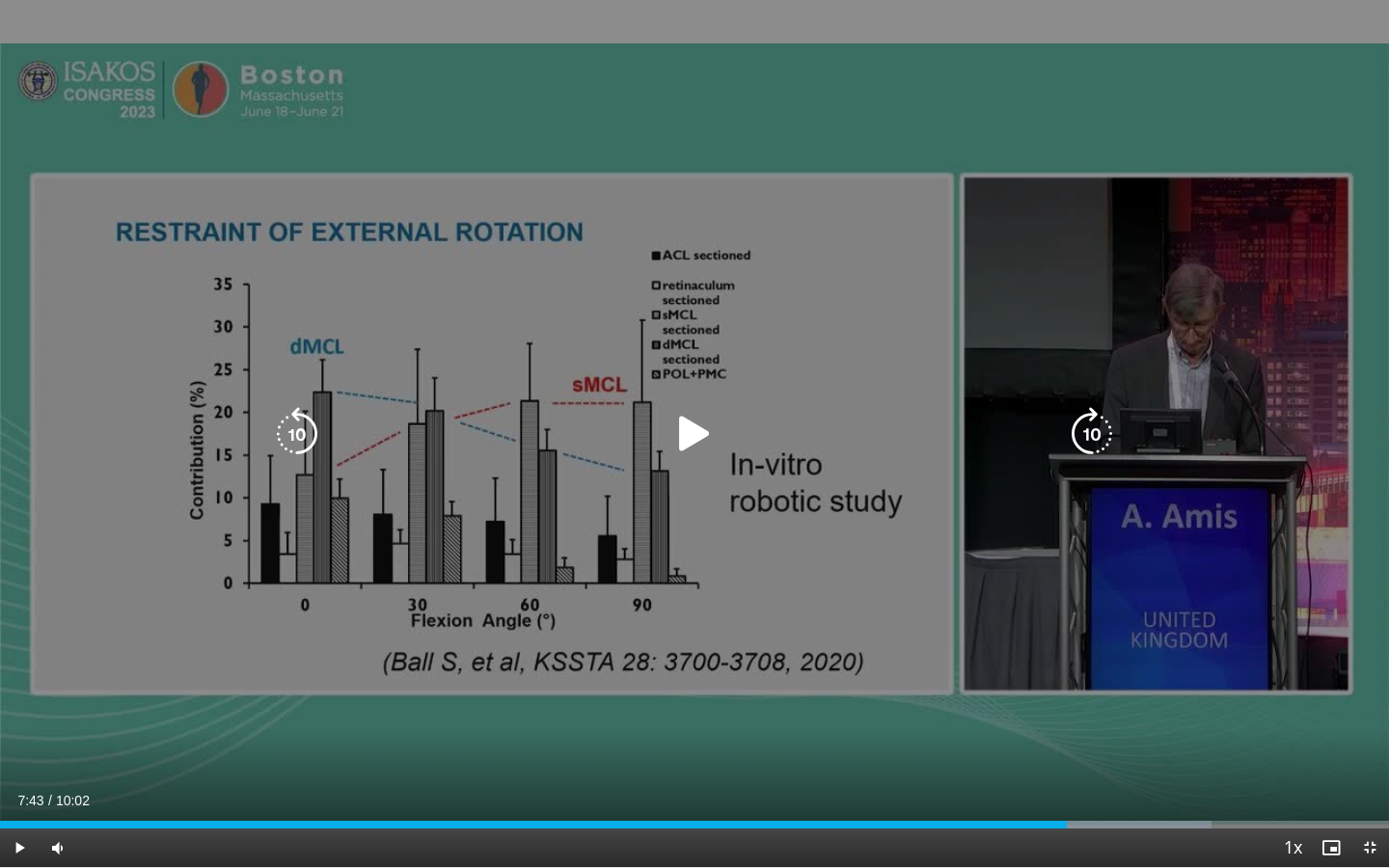 click at bounding box center (694, 434) 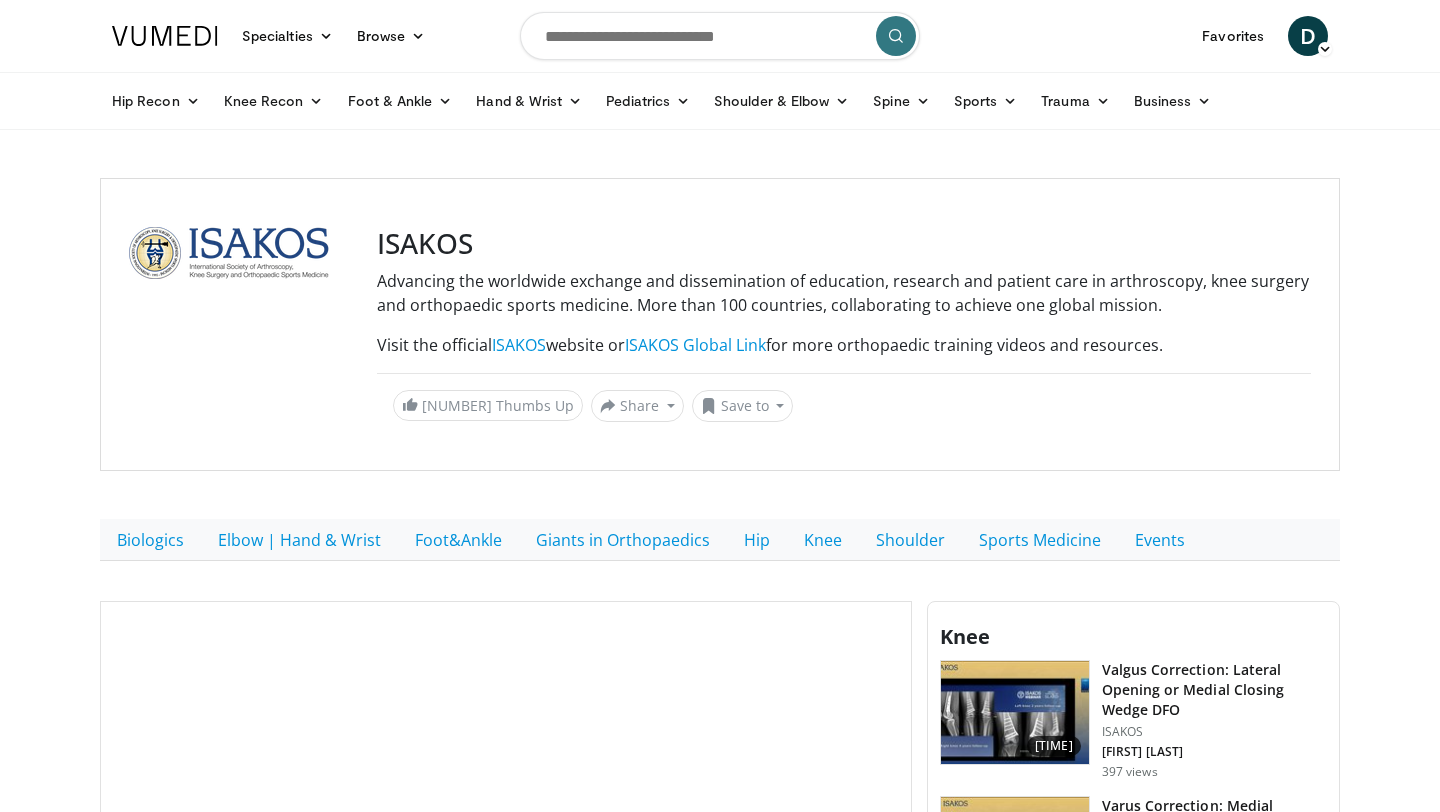 scroll, scrollTop: 0, scrollLeft: 0, axis: both 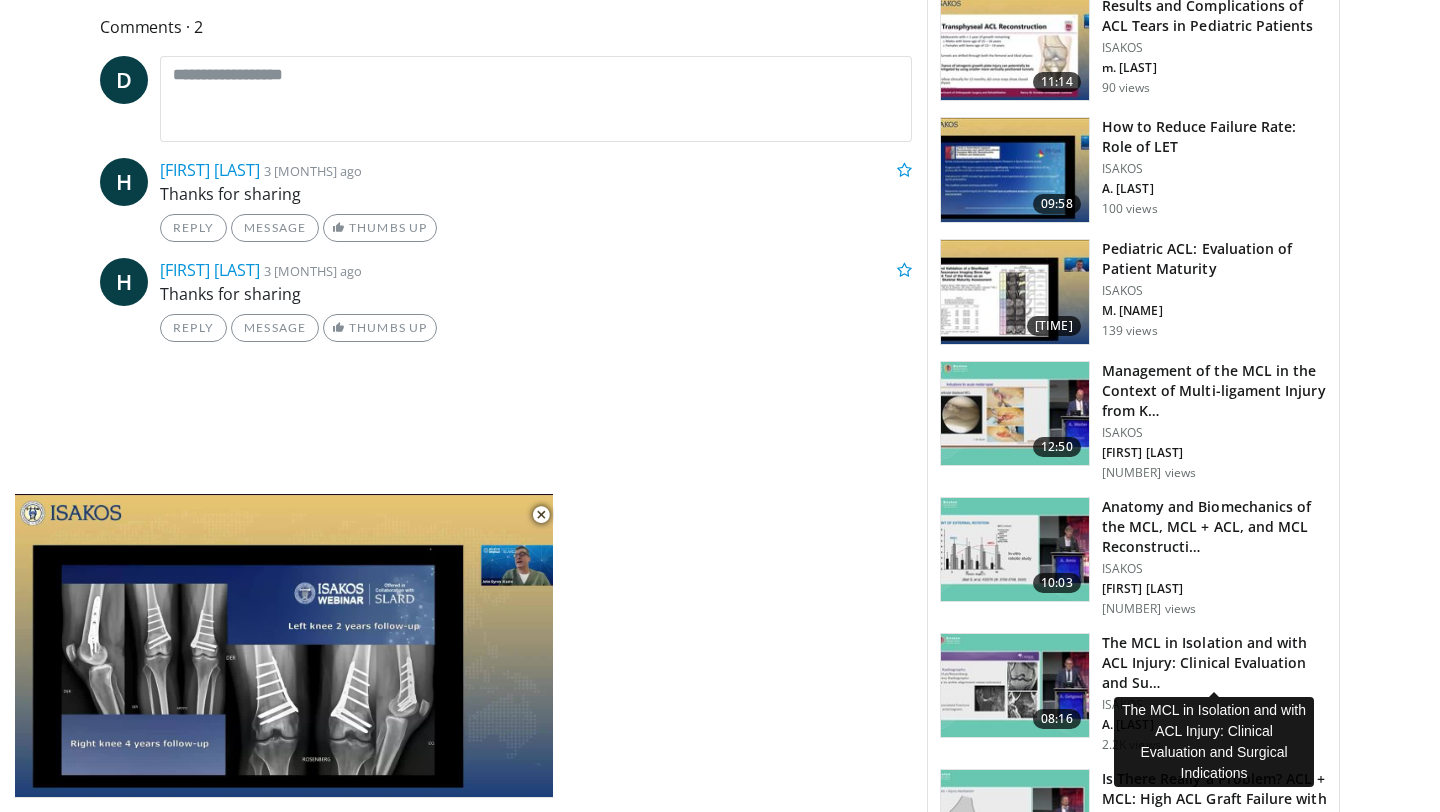 click on "The MCL in Isolation and with ACL Injury: Clinical Evaluation and Su…" at bounding box center (1214, 663) 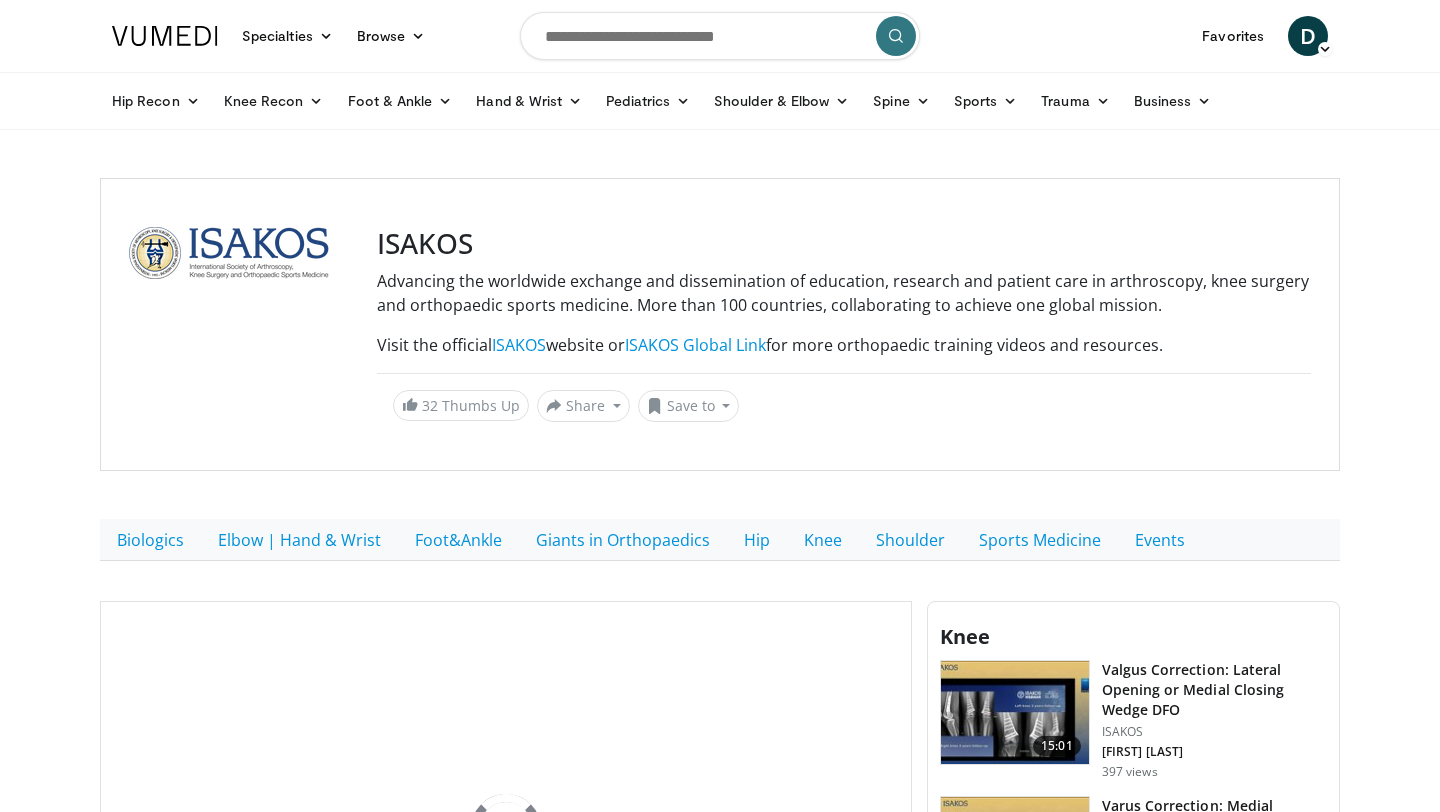 scroll, scrollTop: 0, scrollLeft: 0, axis: both 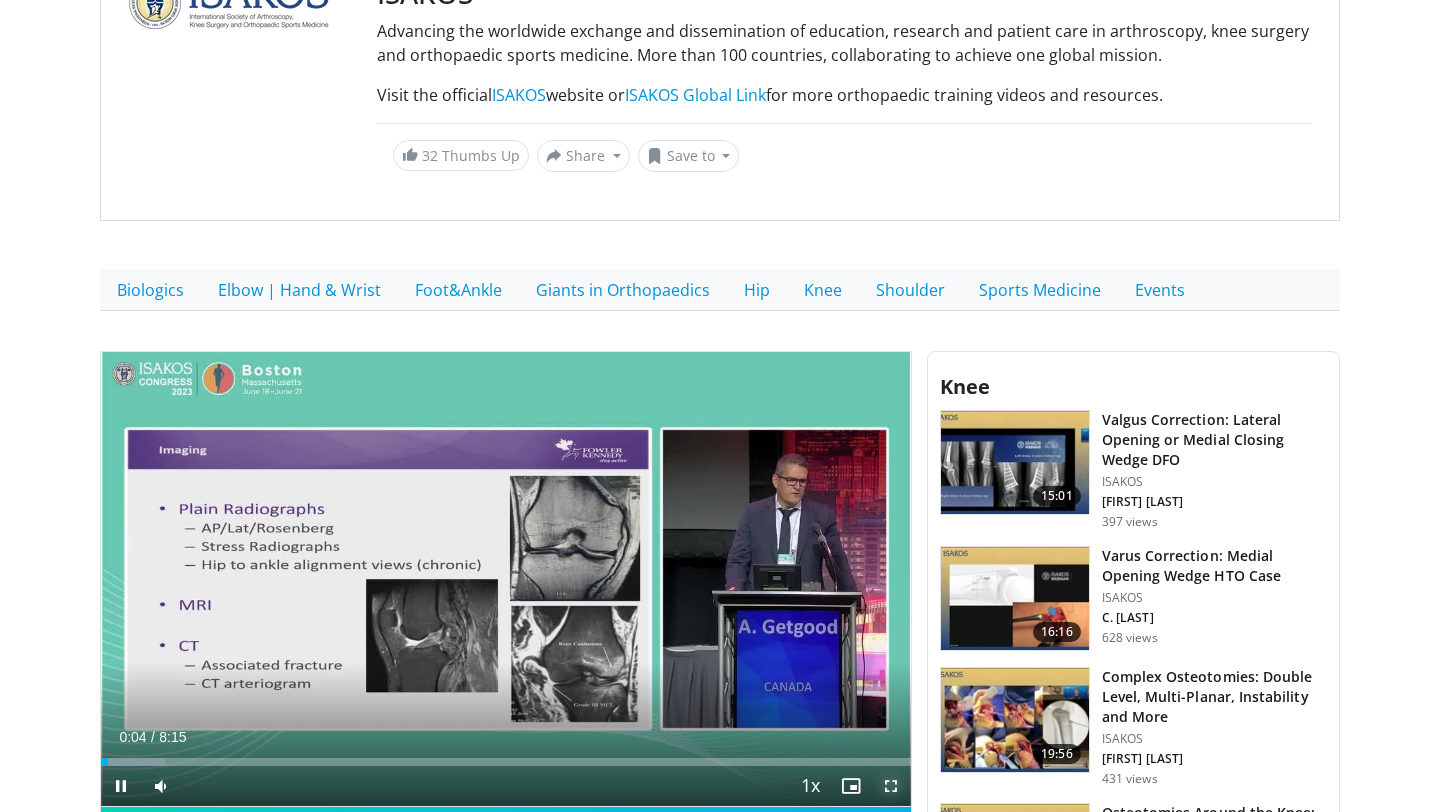click at bounding box center (891, 786) 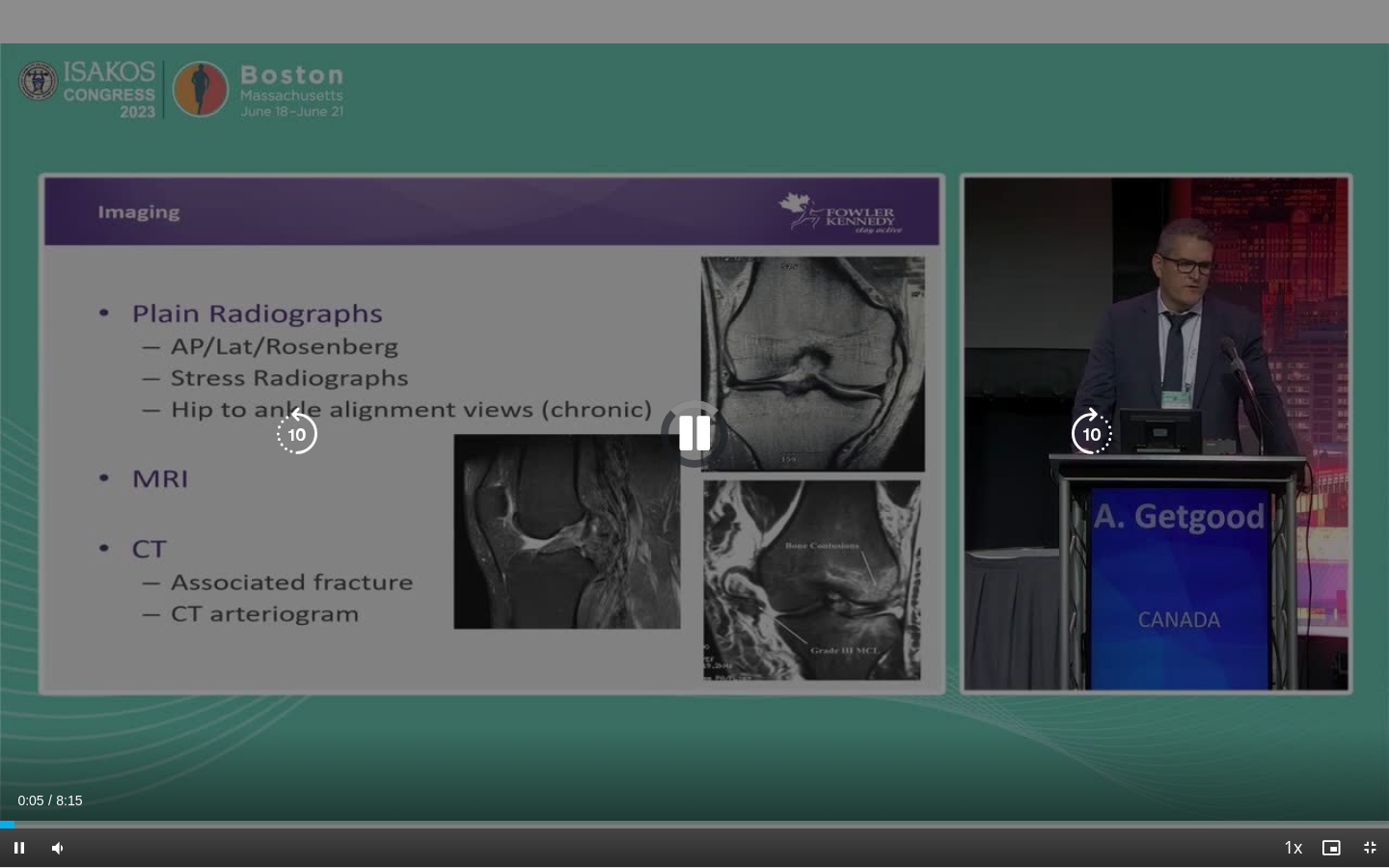 click at bounding box center [694, 434] 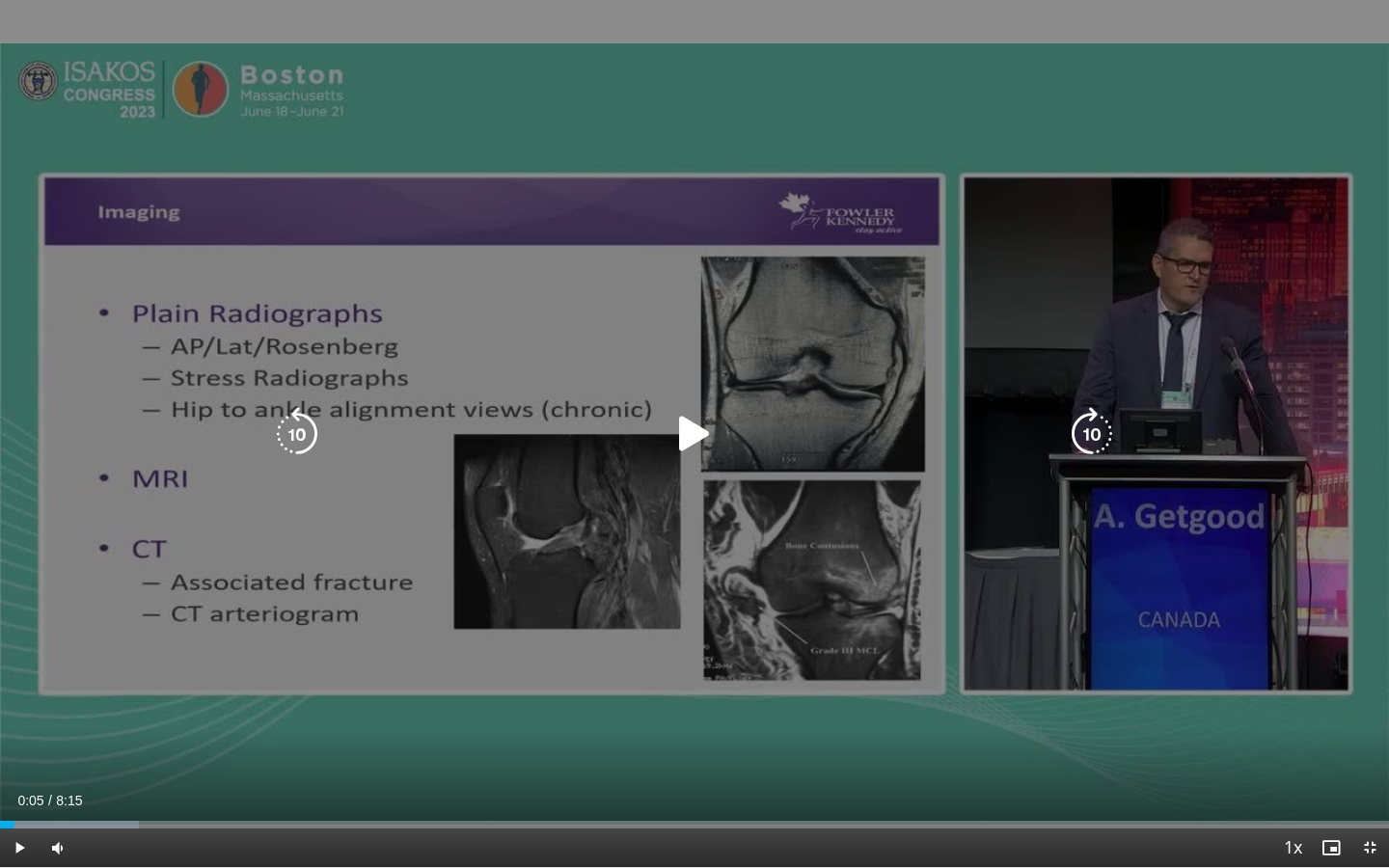 click at bounding box center (694, 434) 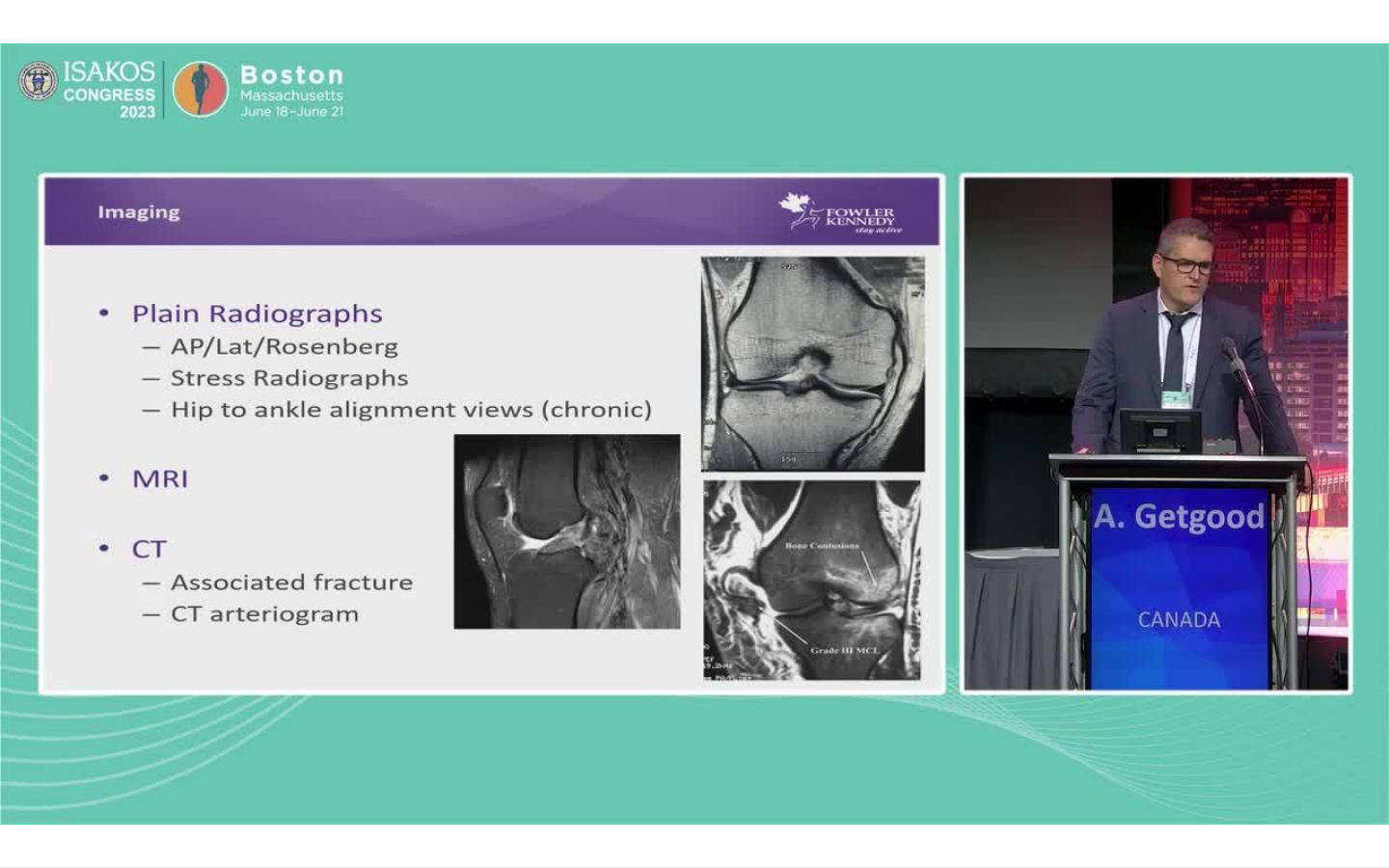 type 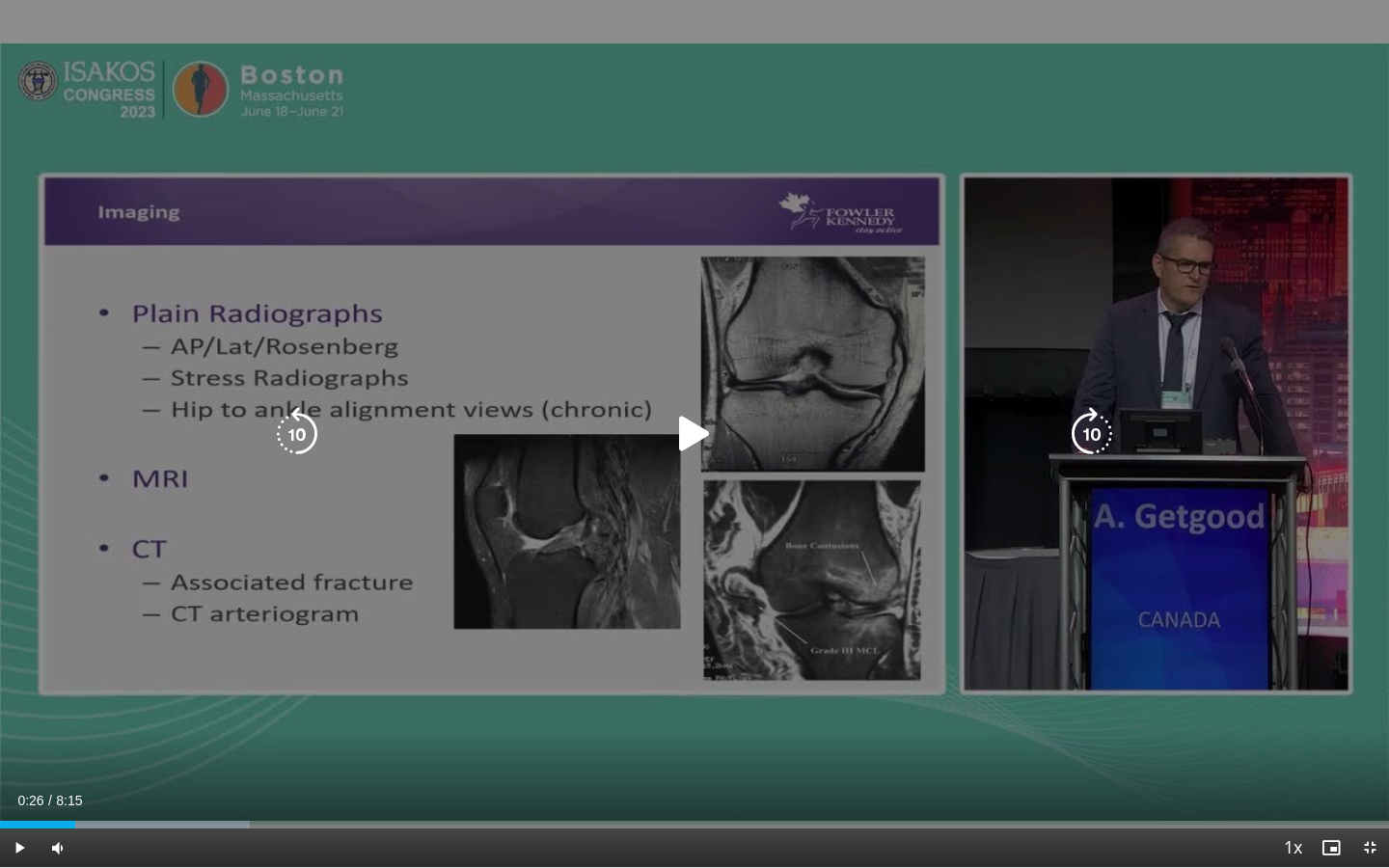 click at bounding box center (694, 434) 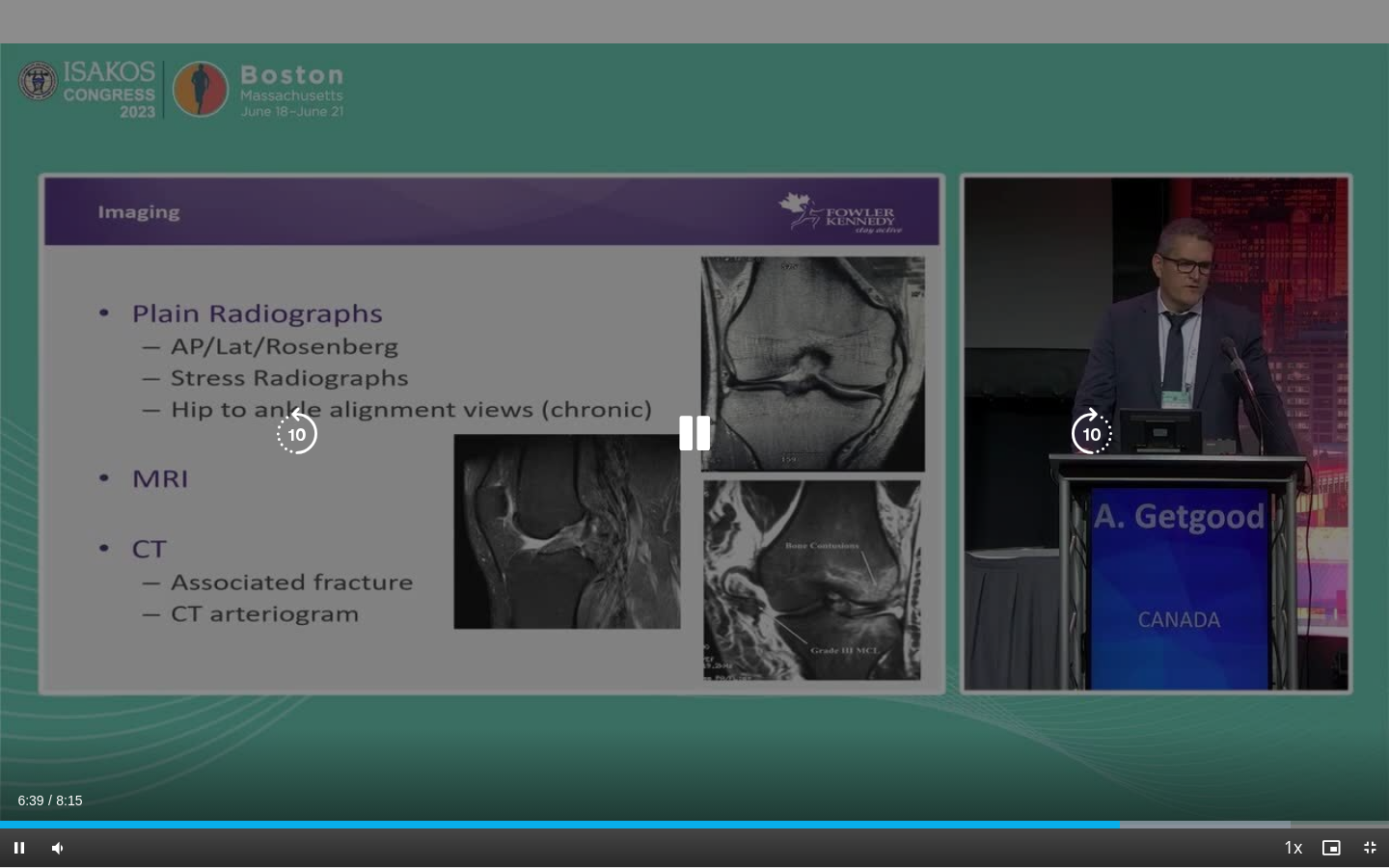 click at bounding box center [297, 434] 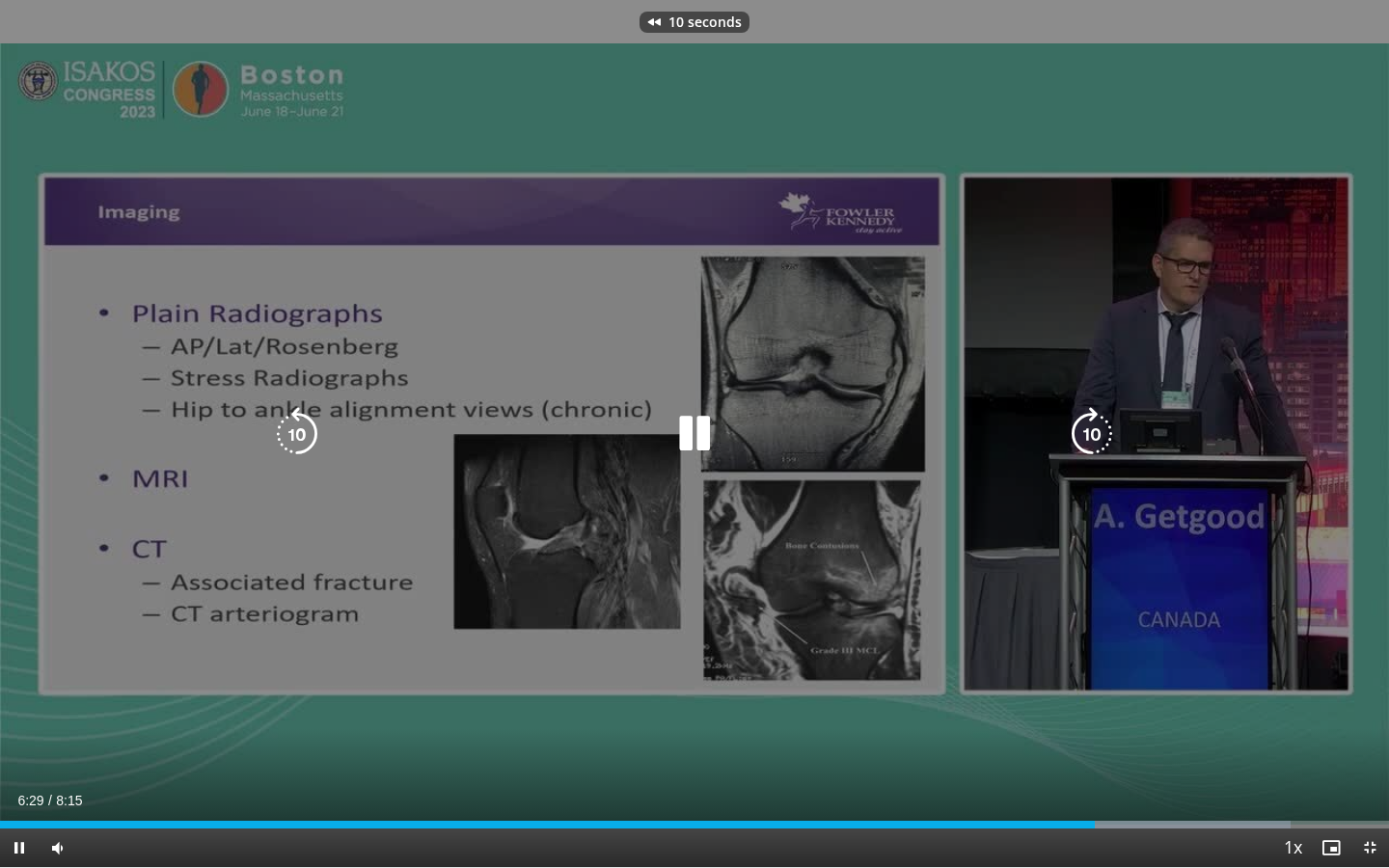 click at bounding box center [297, 434] 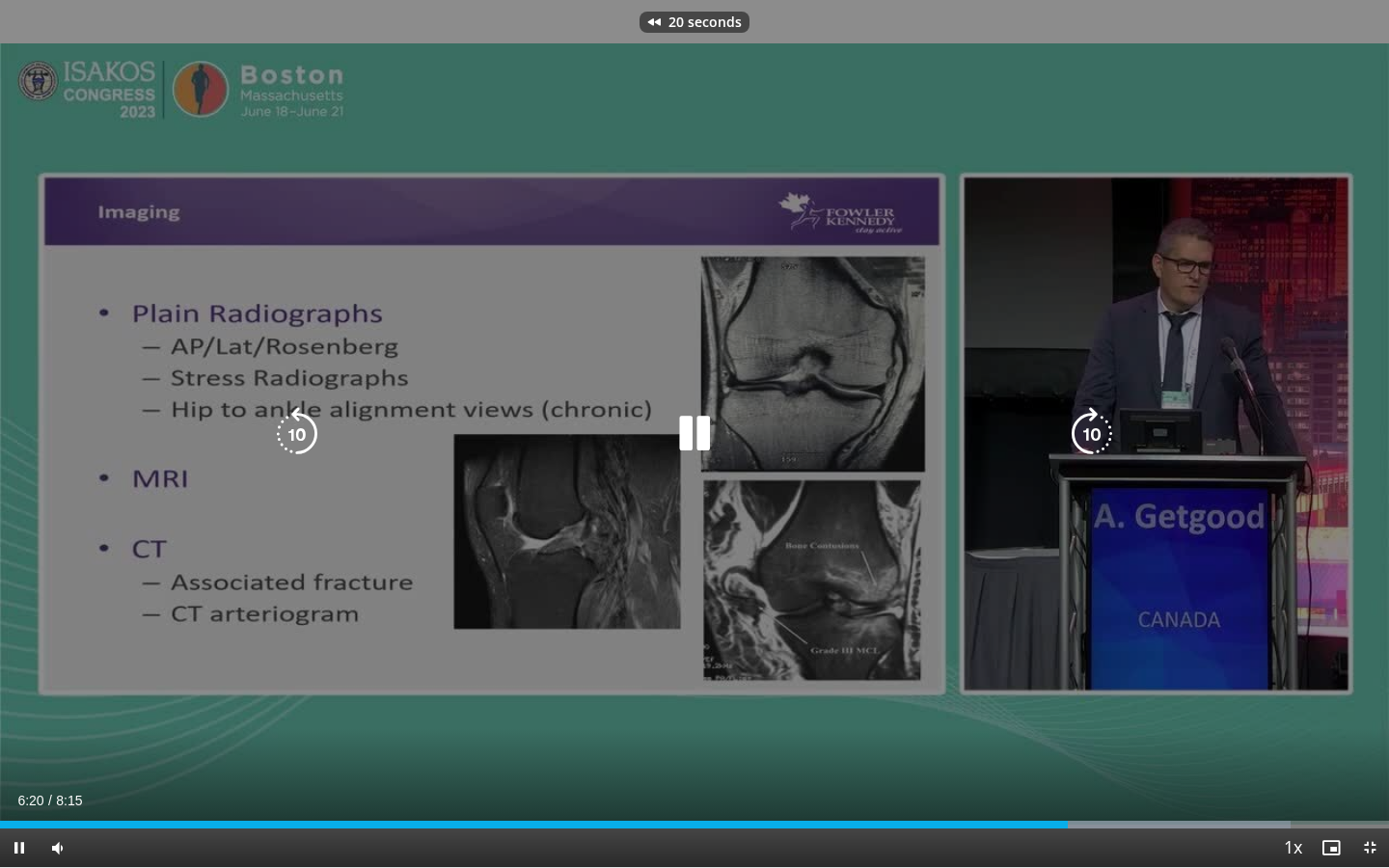 click at bounding box center [297, 434] 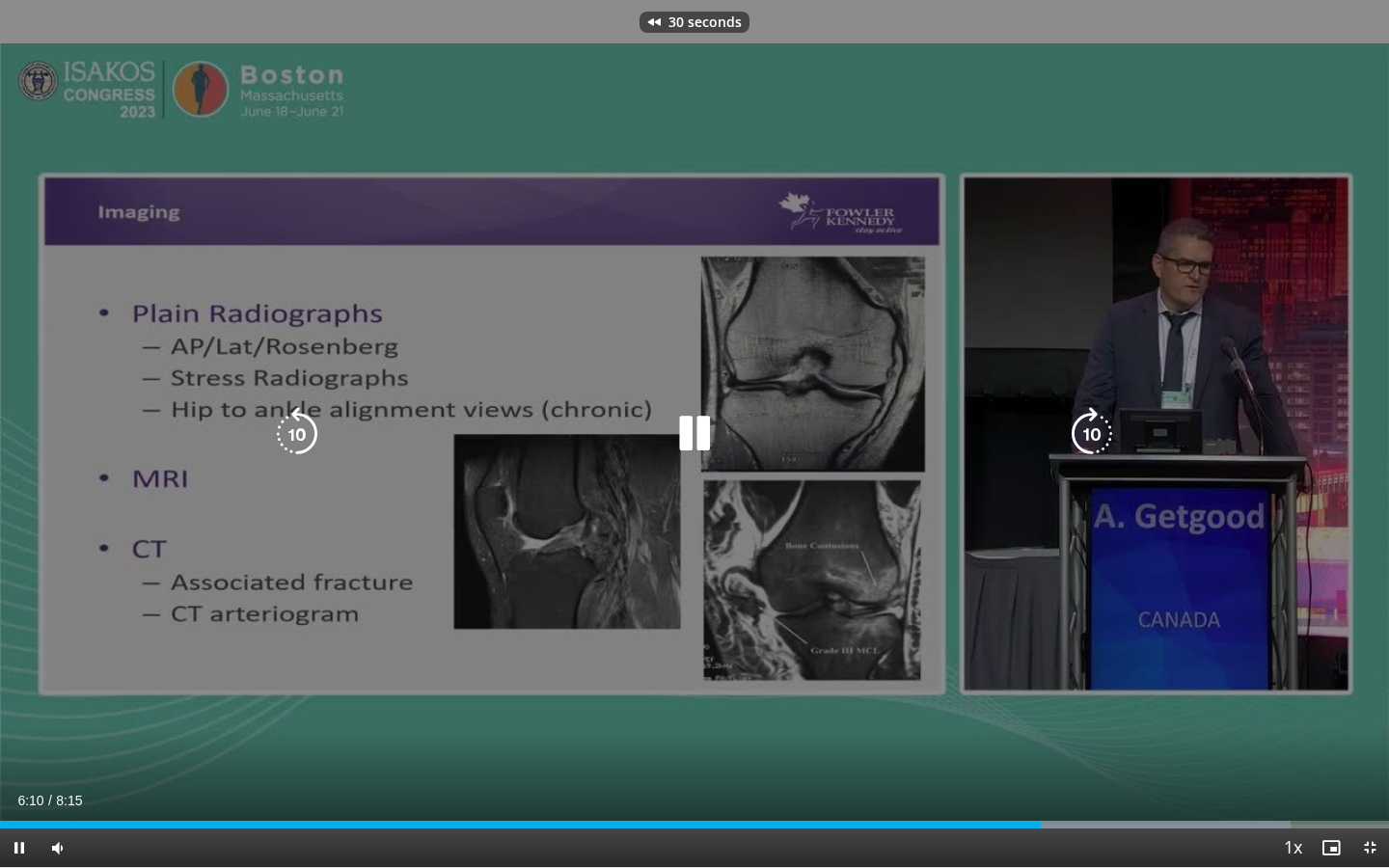 click at bounding box center [297, 434] 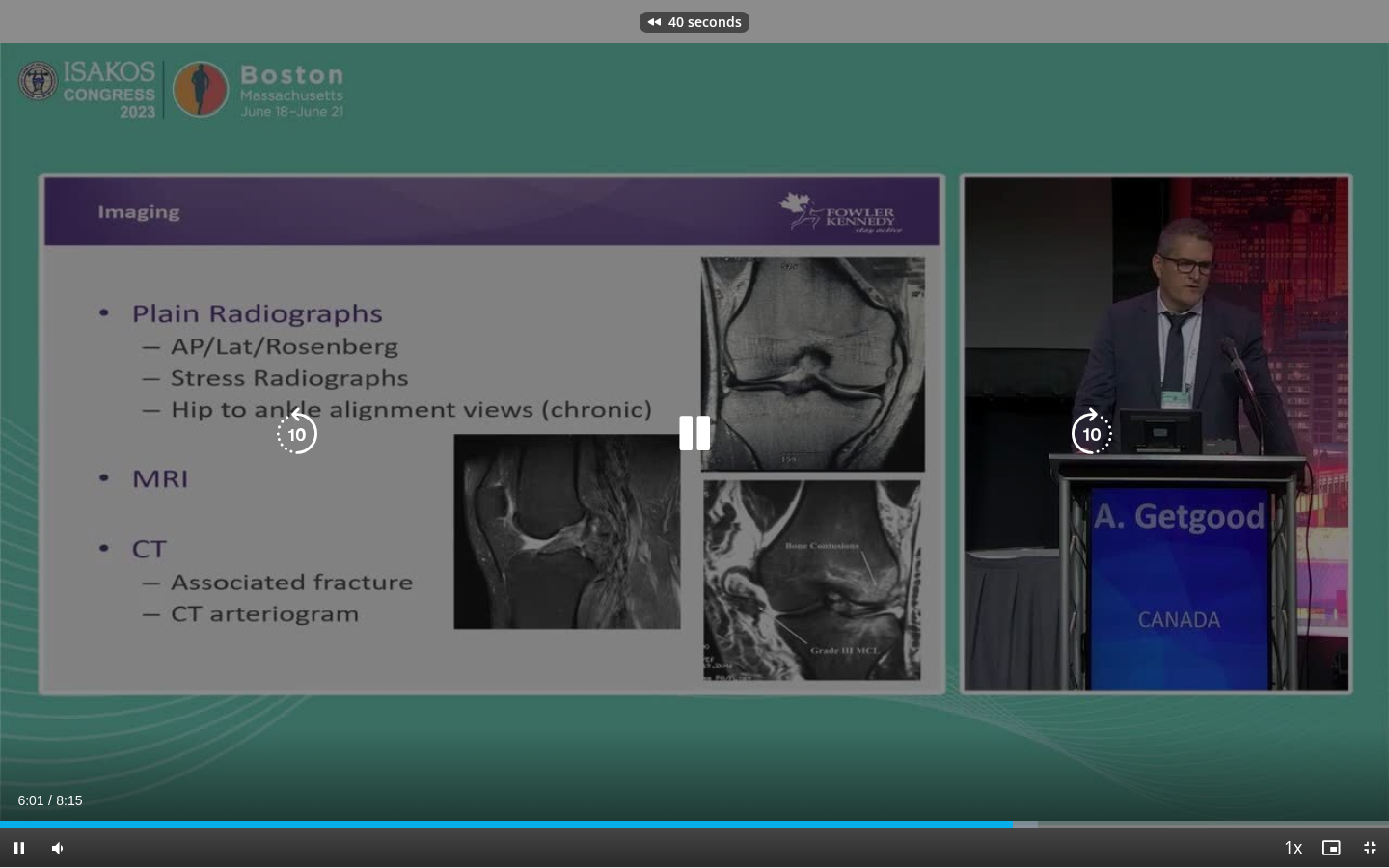 click at bounding box center [297, 434] 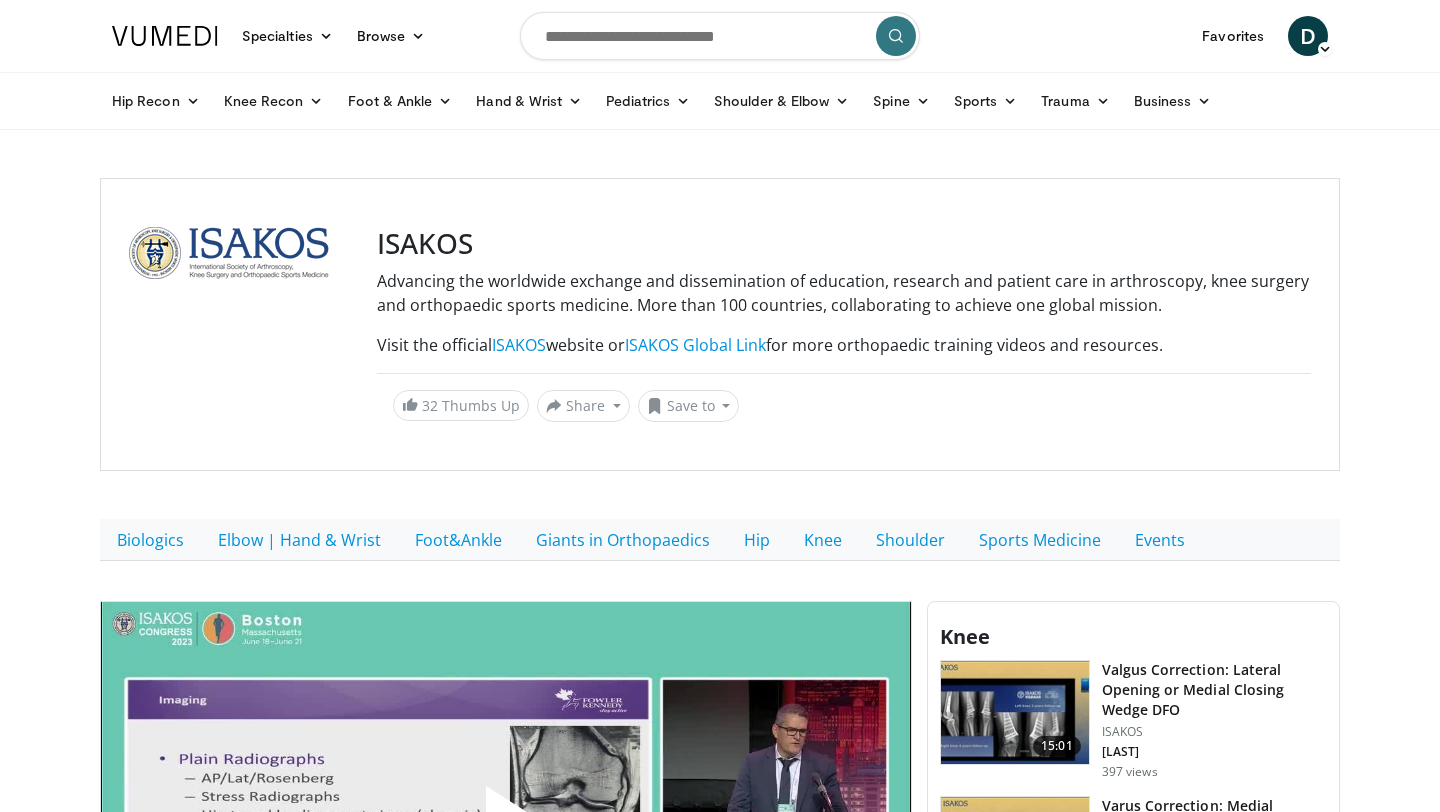 scroll, scrollTop: 308, scrollLeft: 0, axis: vertical 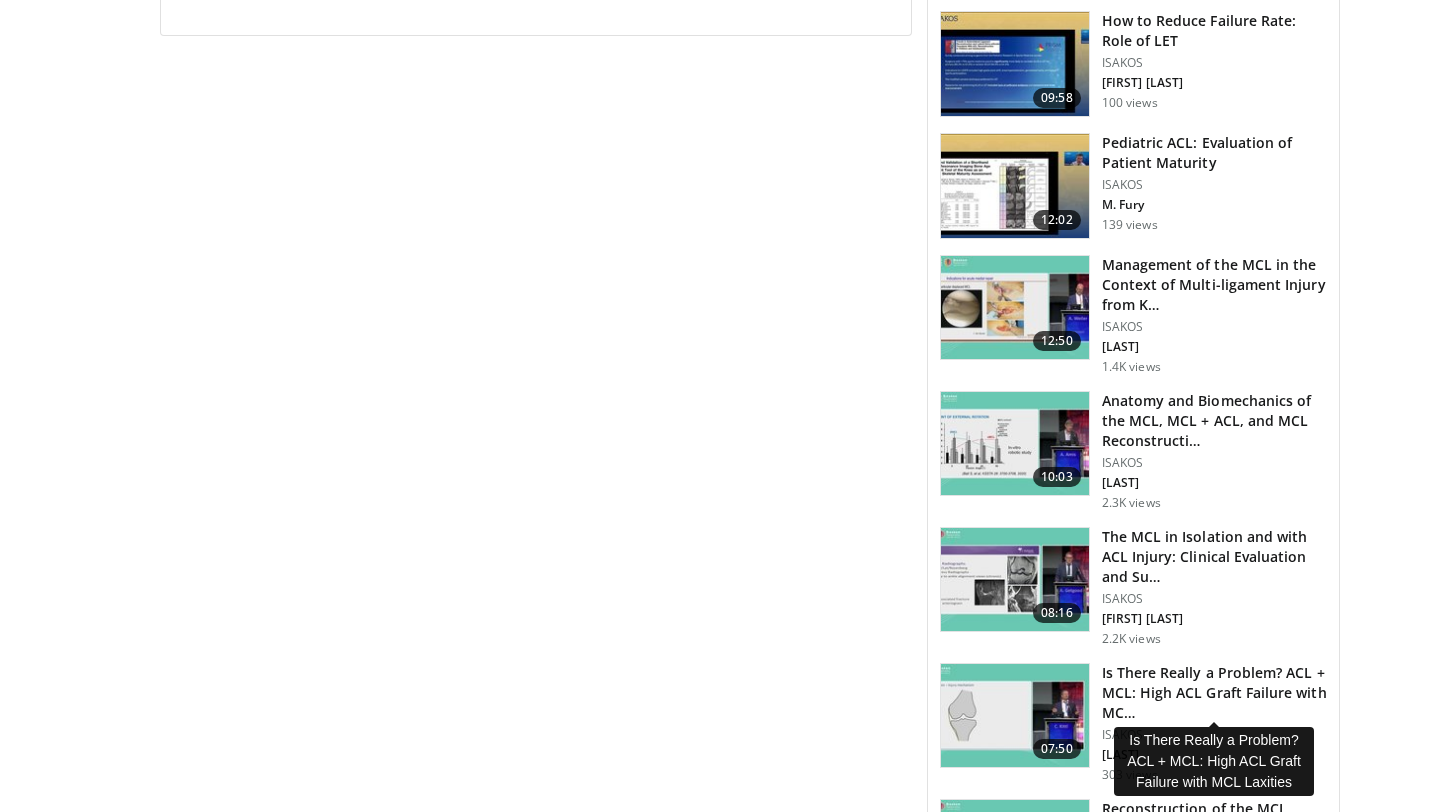click on "Is There Really a Problem? ACL + MCL: High ACL Graft Failure with MC…" at bounding box center (1214, 693) 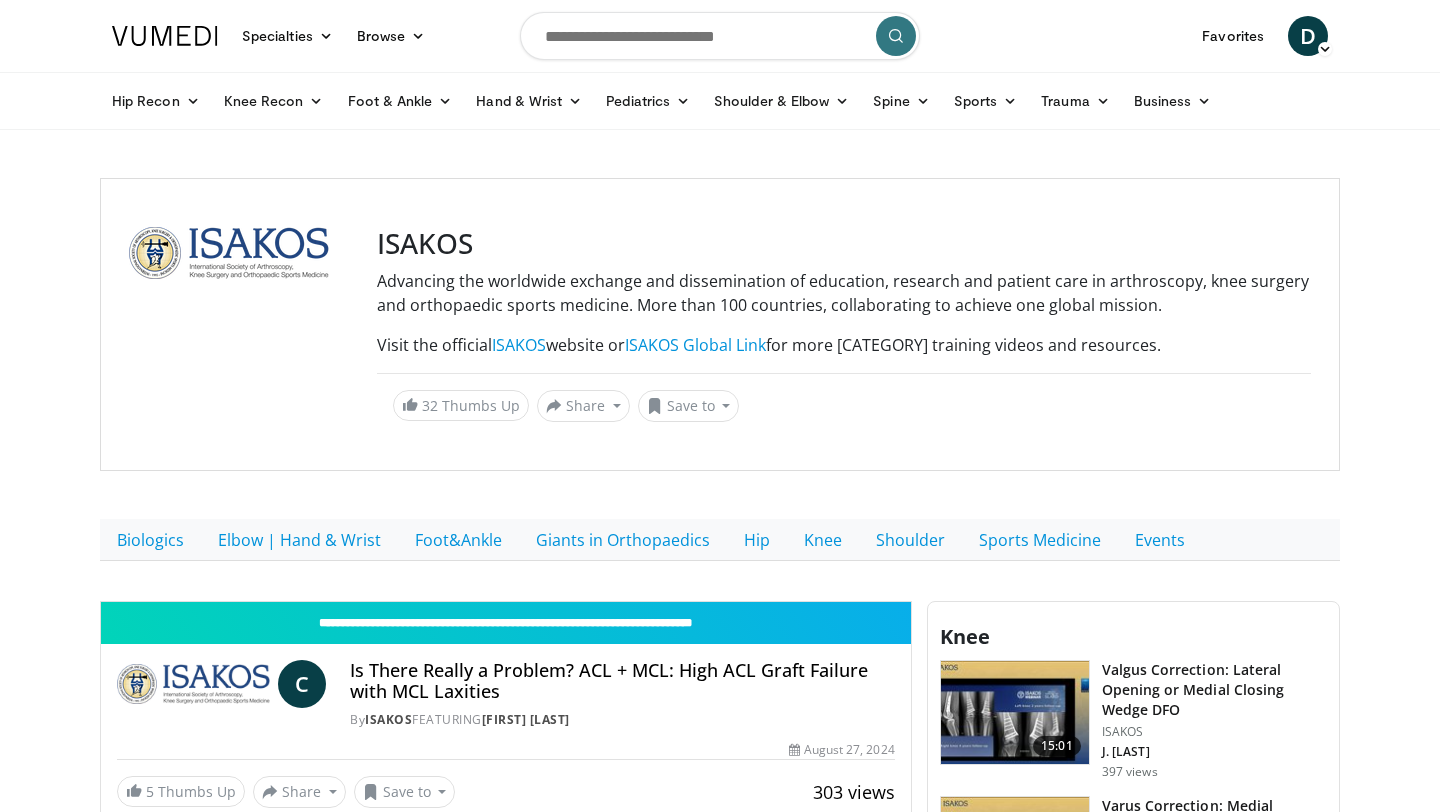 scroll, scrollTop: 0, scrollLeft: 0, axis: both 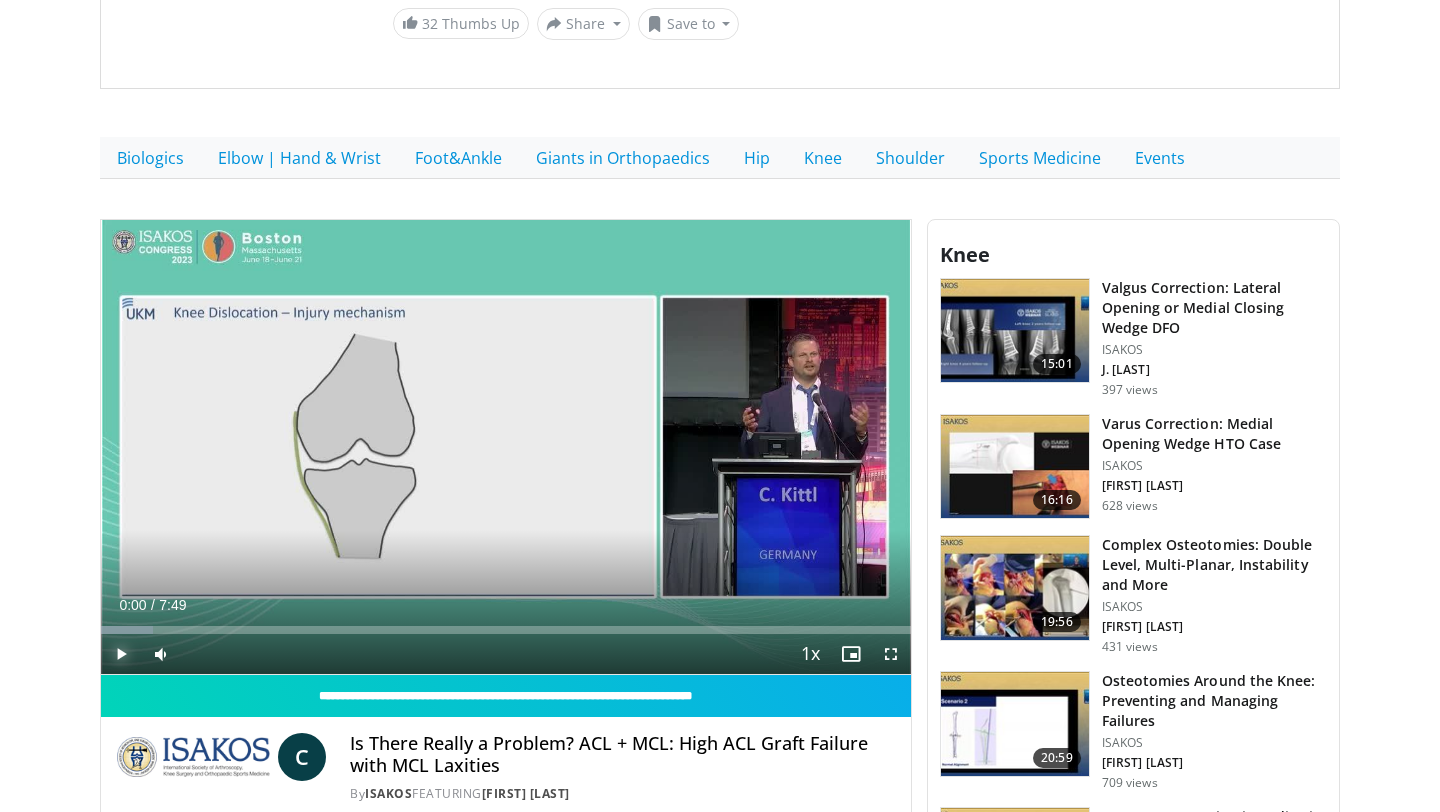 click at bounding box center [121, 654] 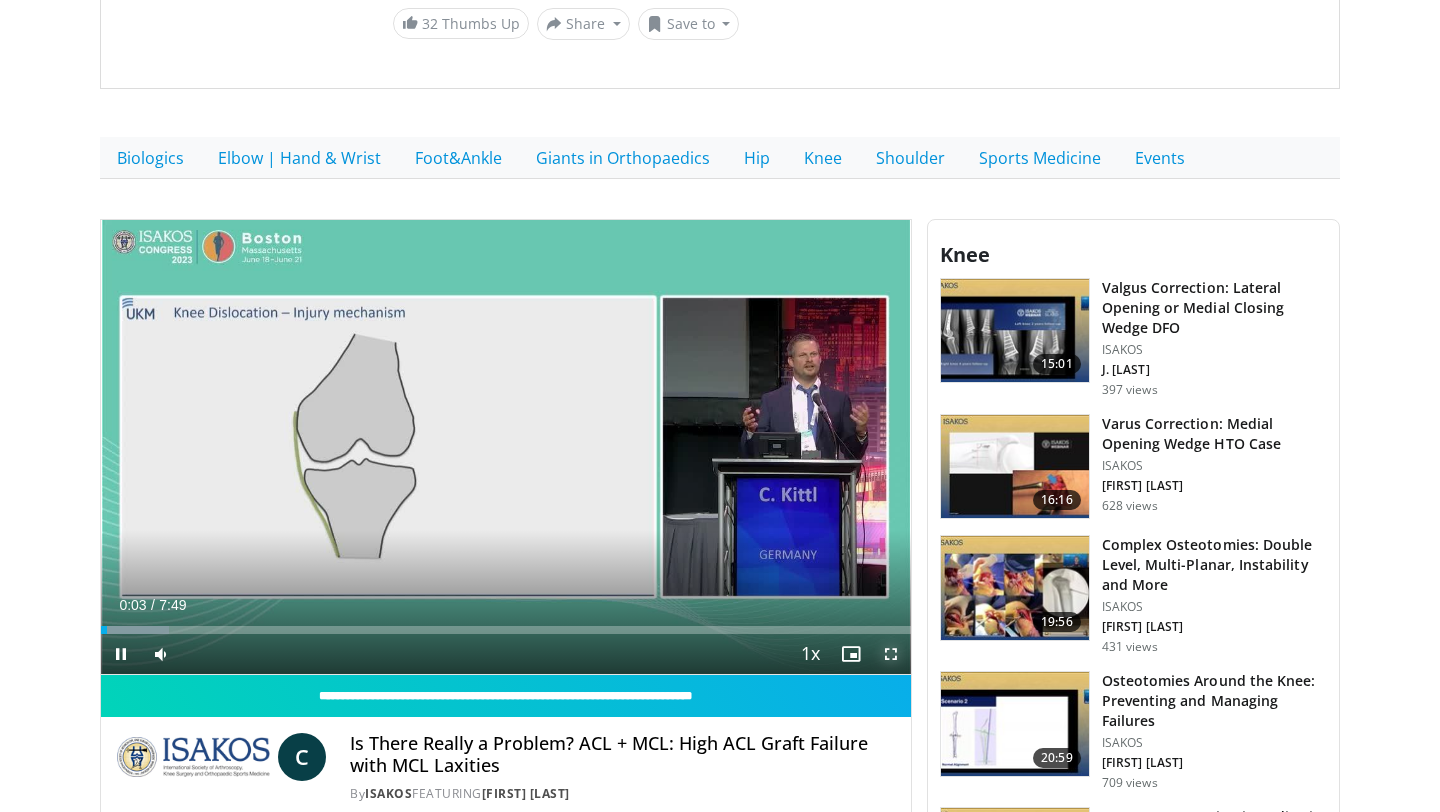 click at bounding box center [891, 654] 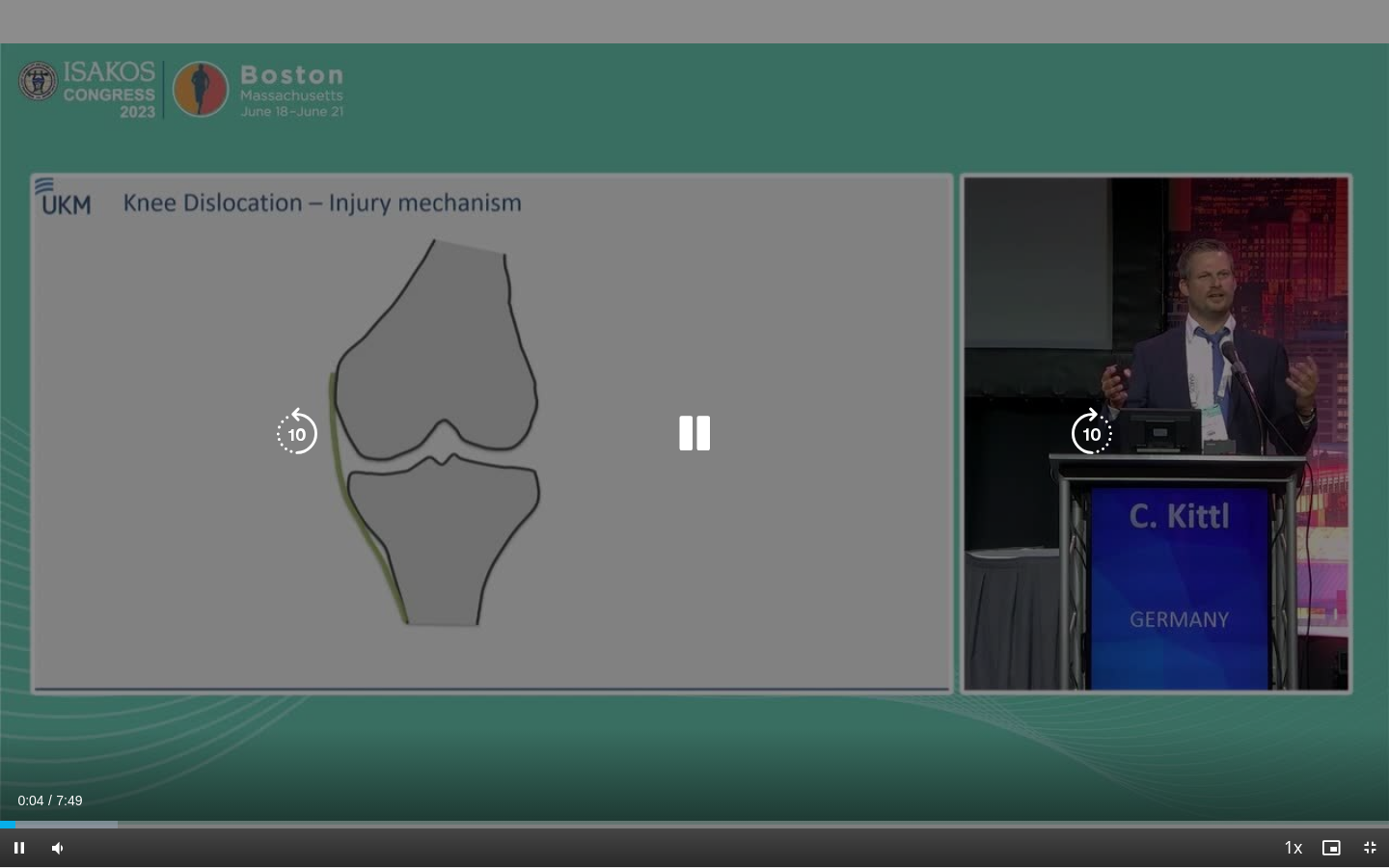 click at bounding box center (694, 434) 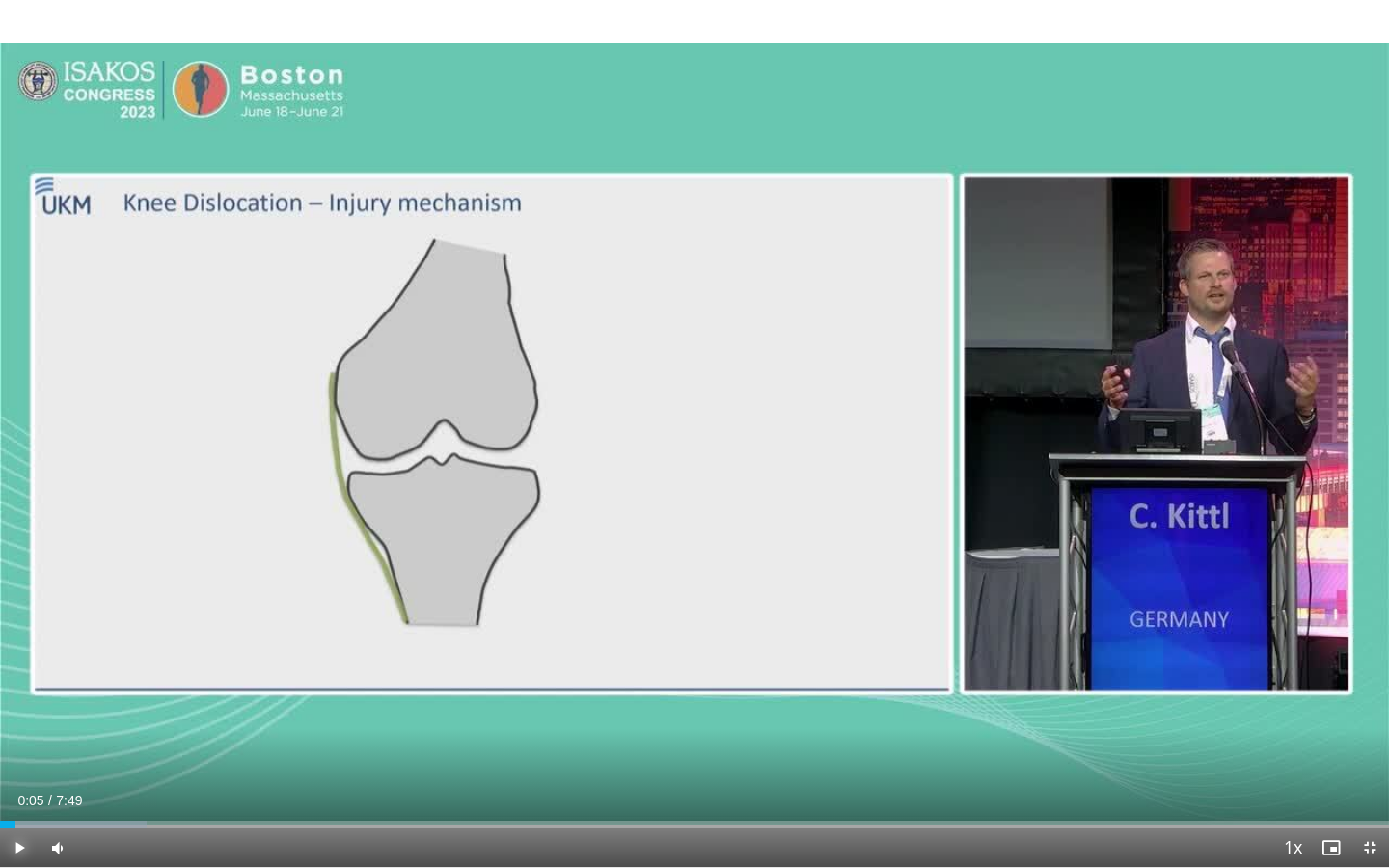 click at bounding box center [19, 848] 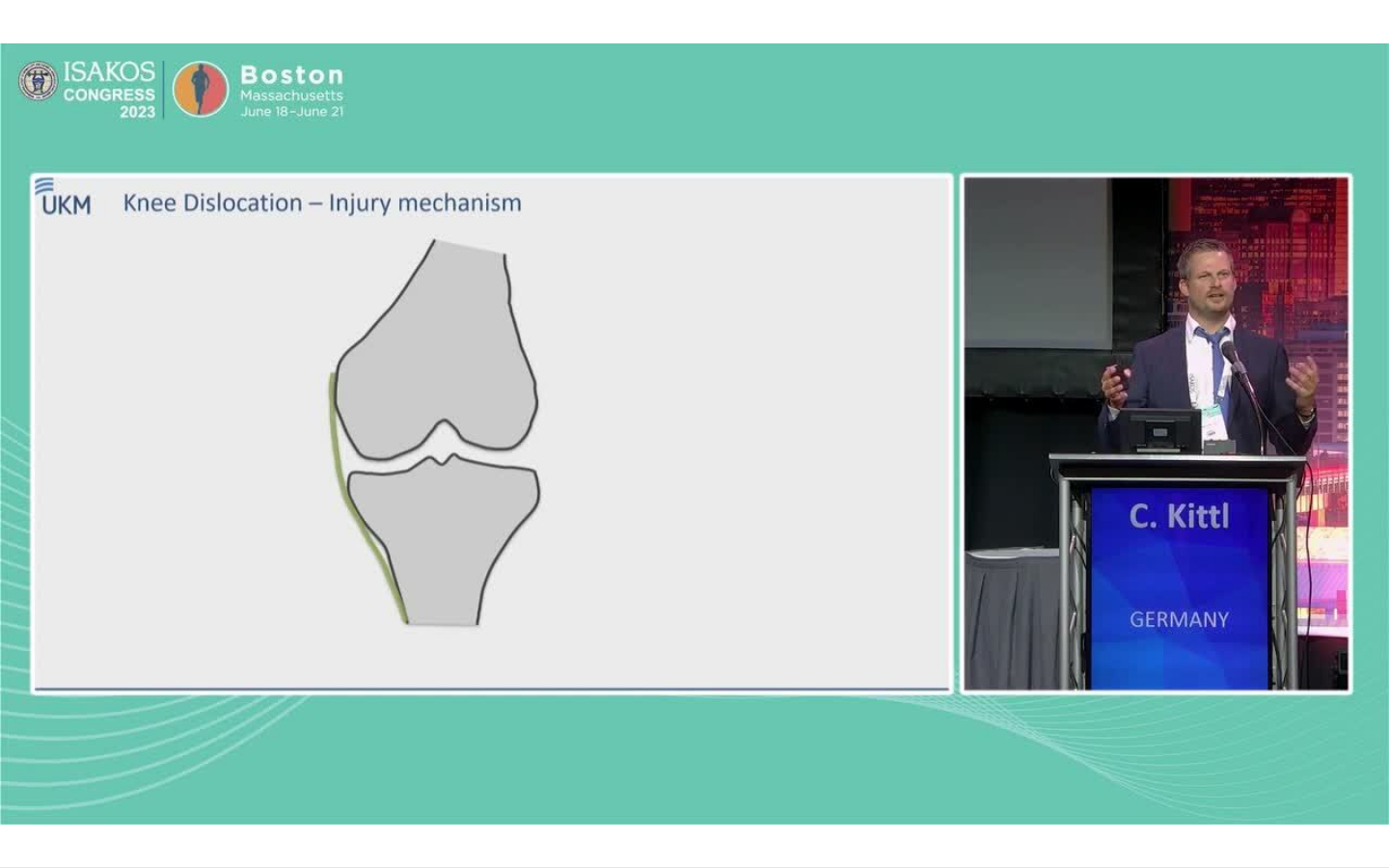 type 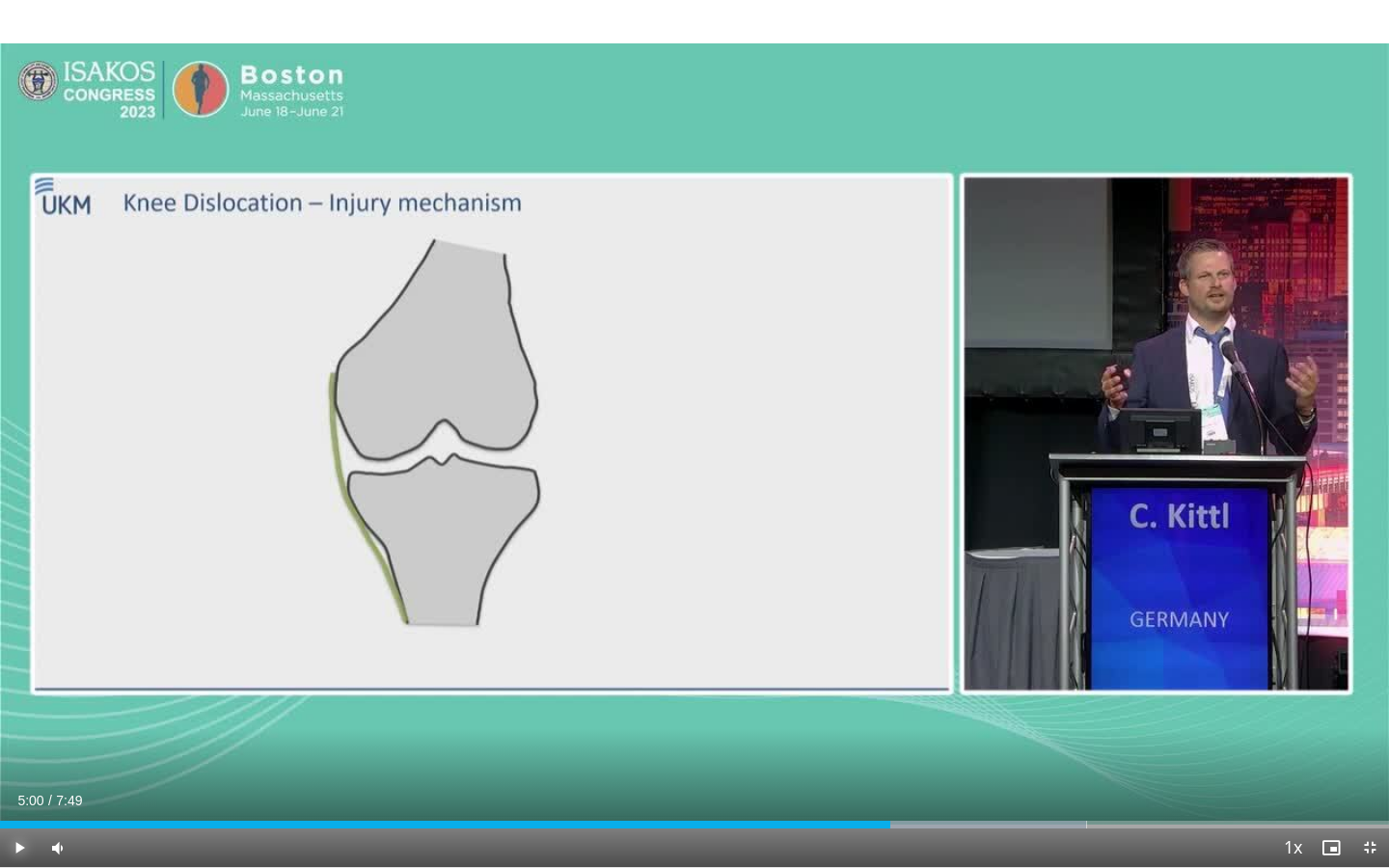 click on "Play" at bounding box center (19, 848) 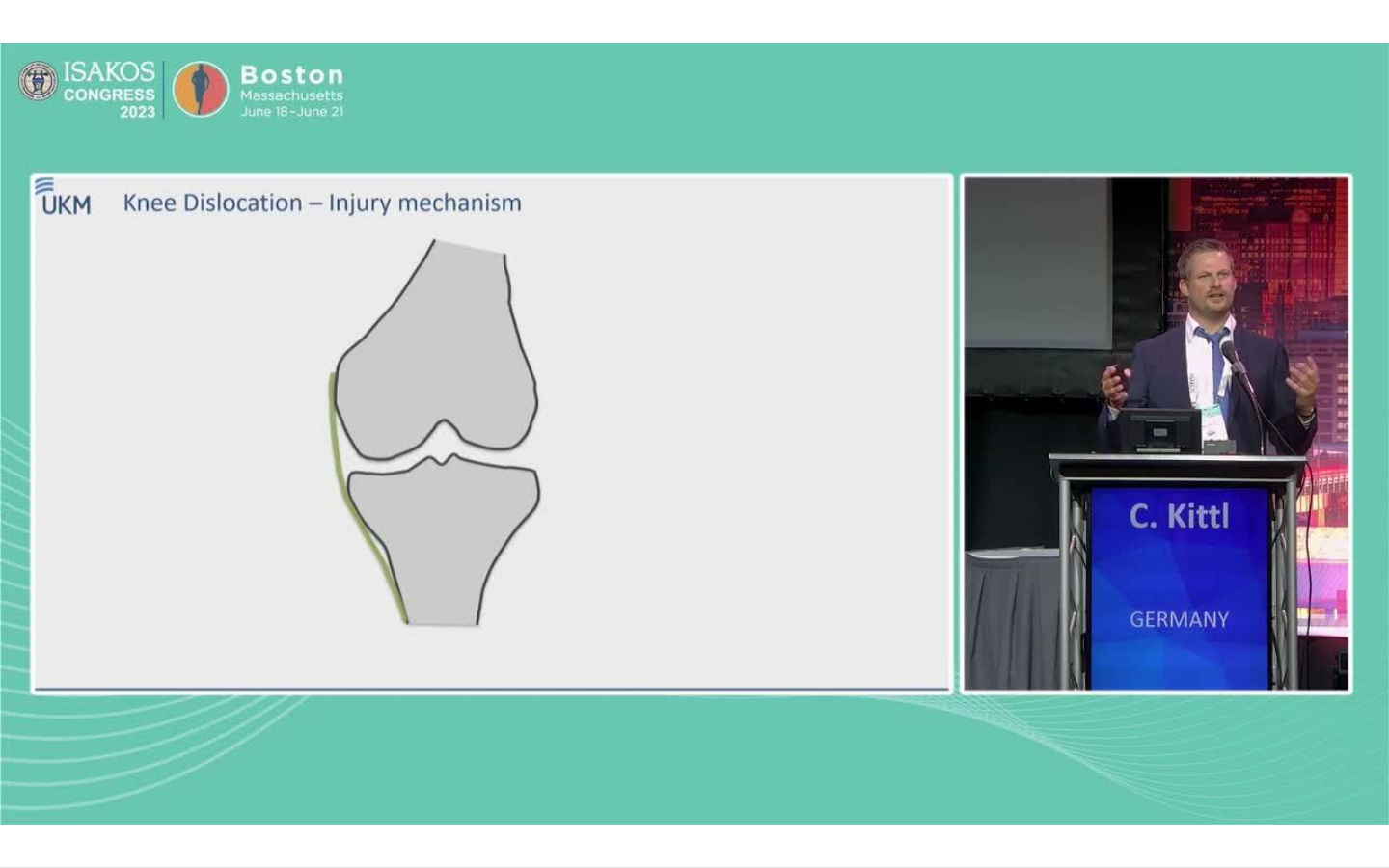 click on "Pause" at bounding box center (19, 848) 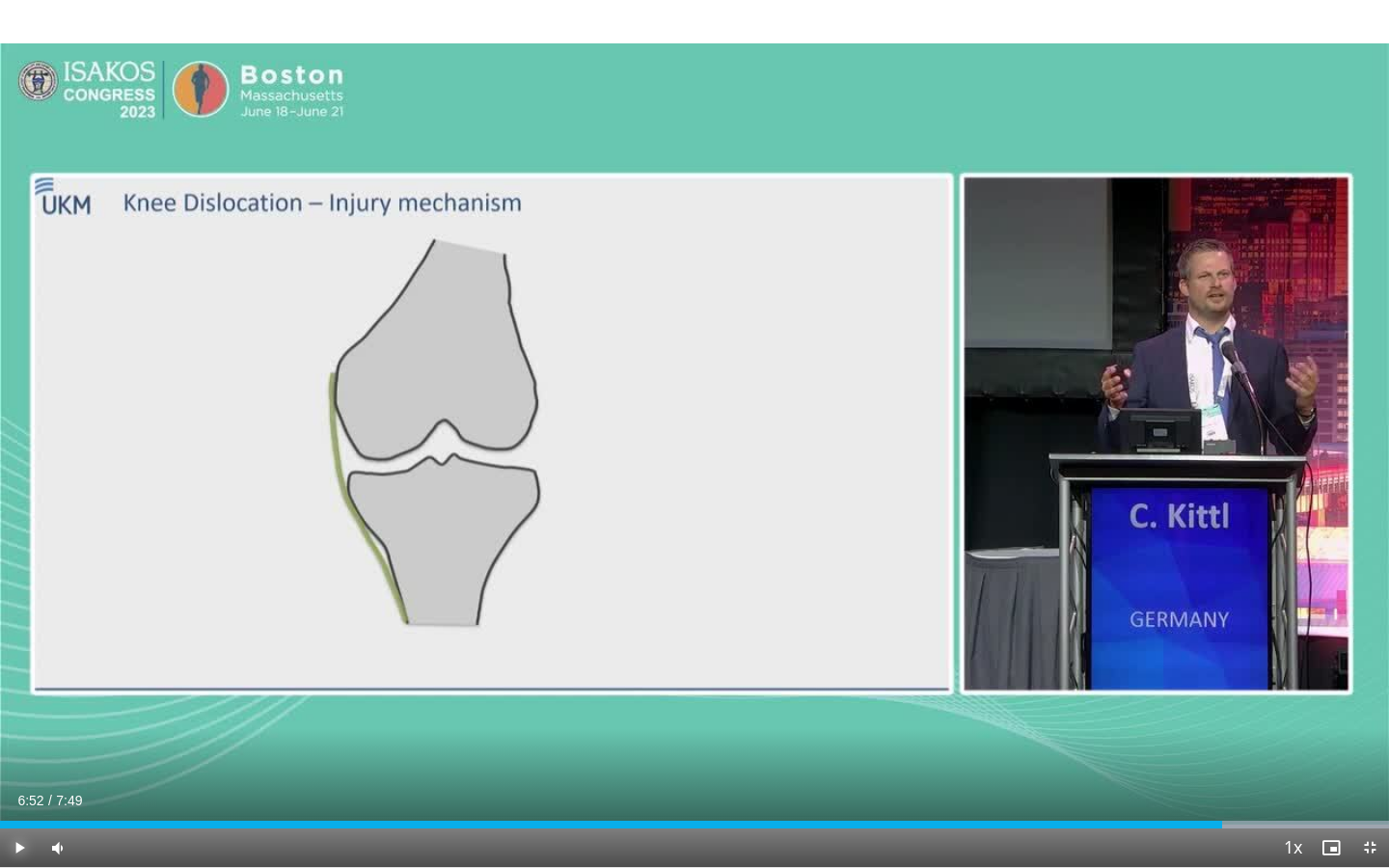 click on "Play" at bounding box center [19, 848] 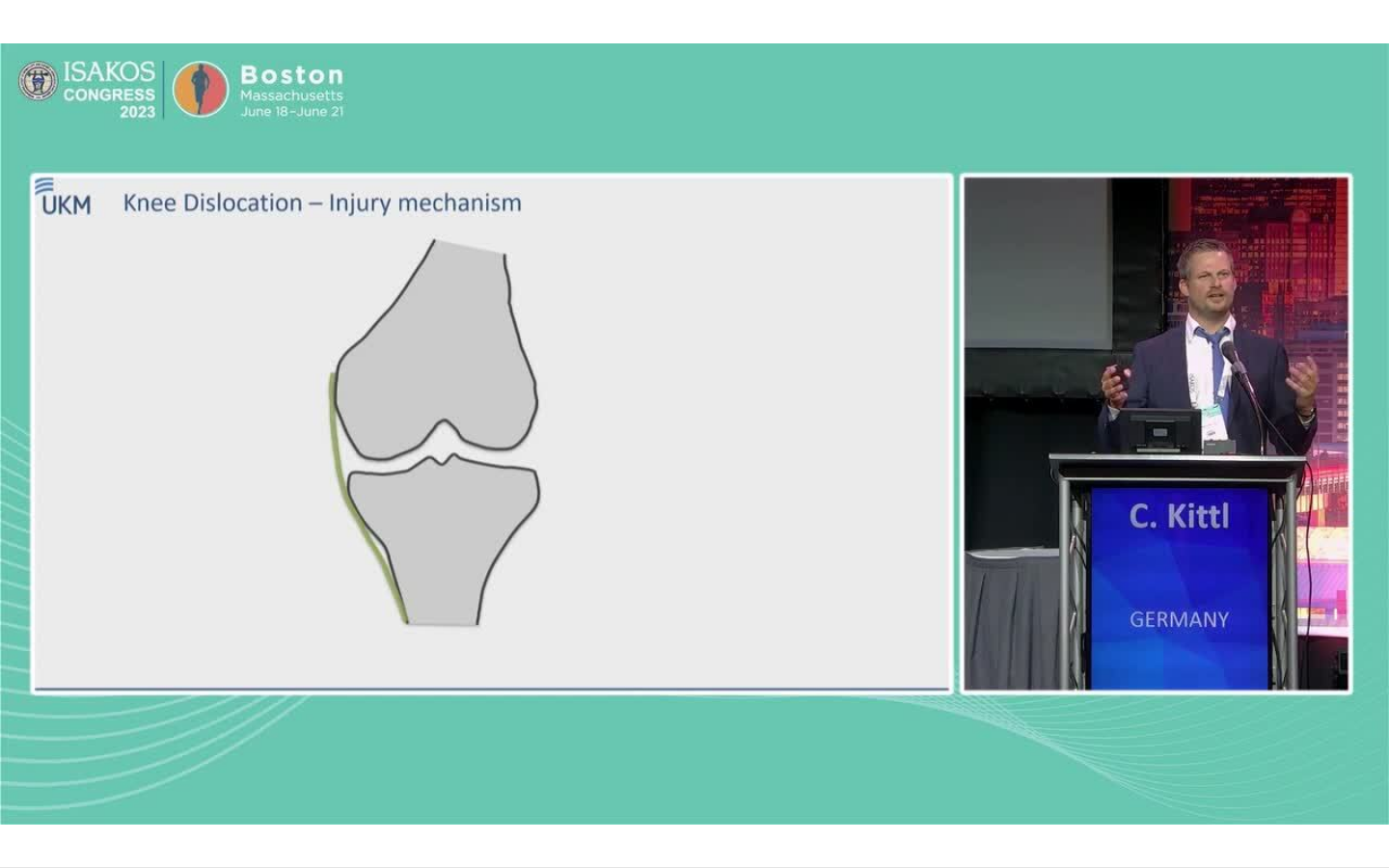 click on "Pause" at bounding box center [19, 848] 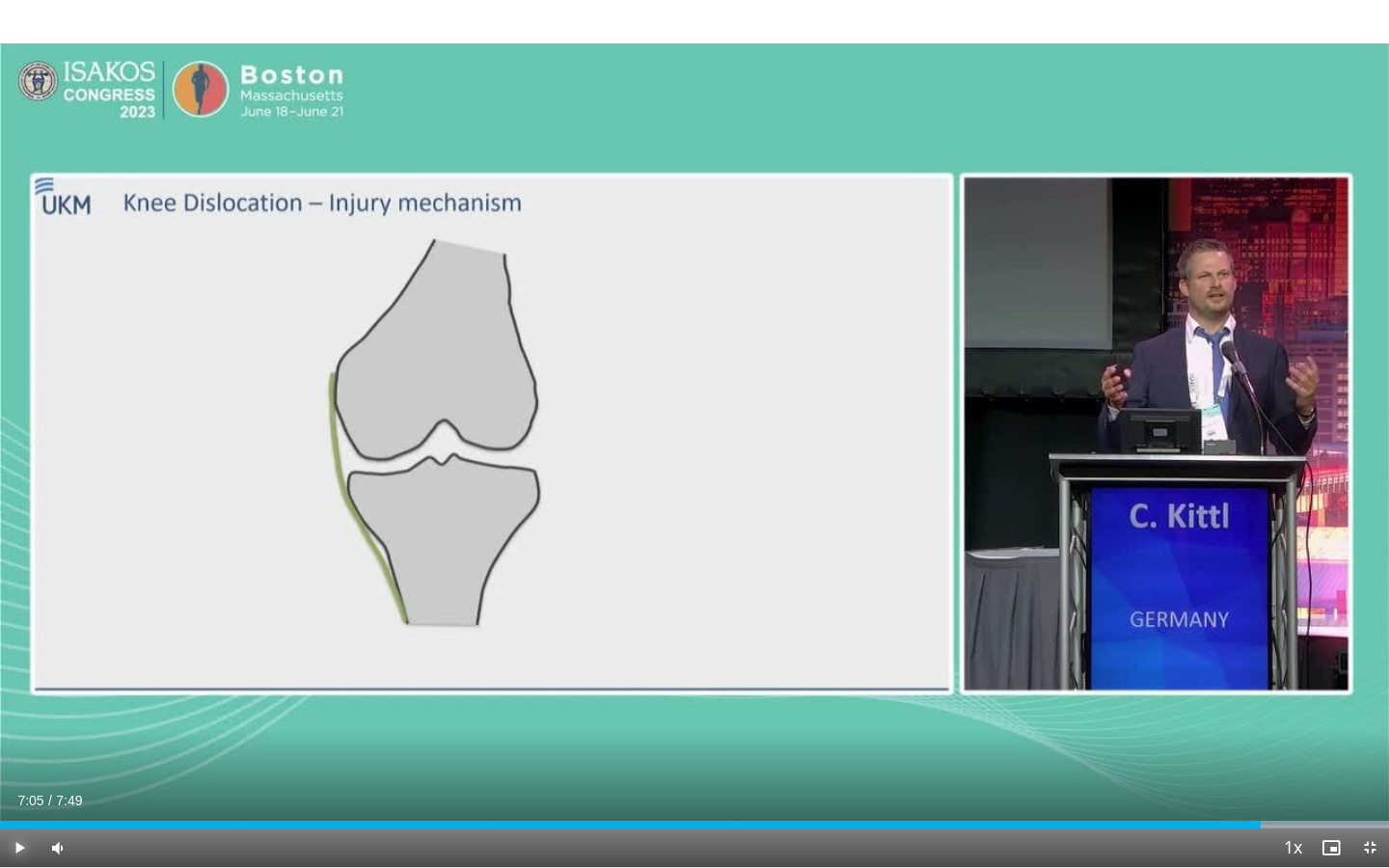 click on "Play" at bounding box center [19, 848] 